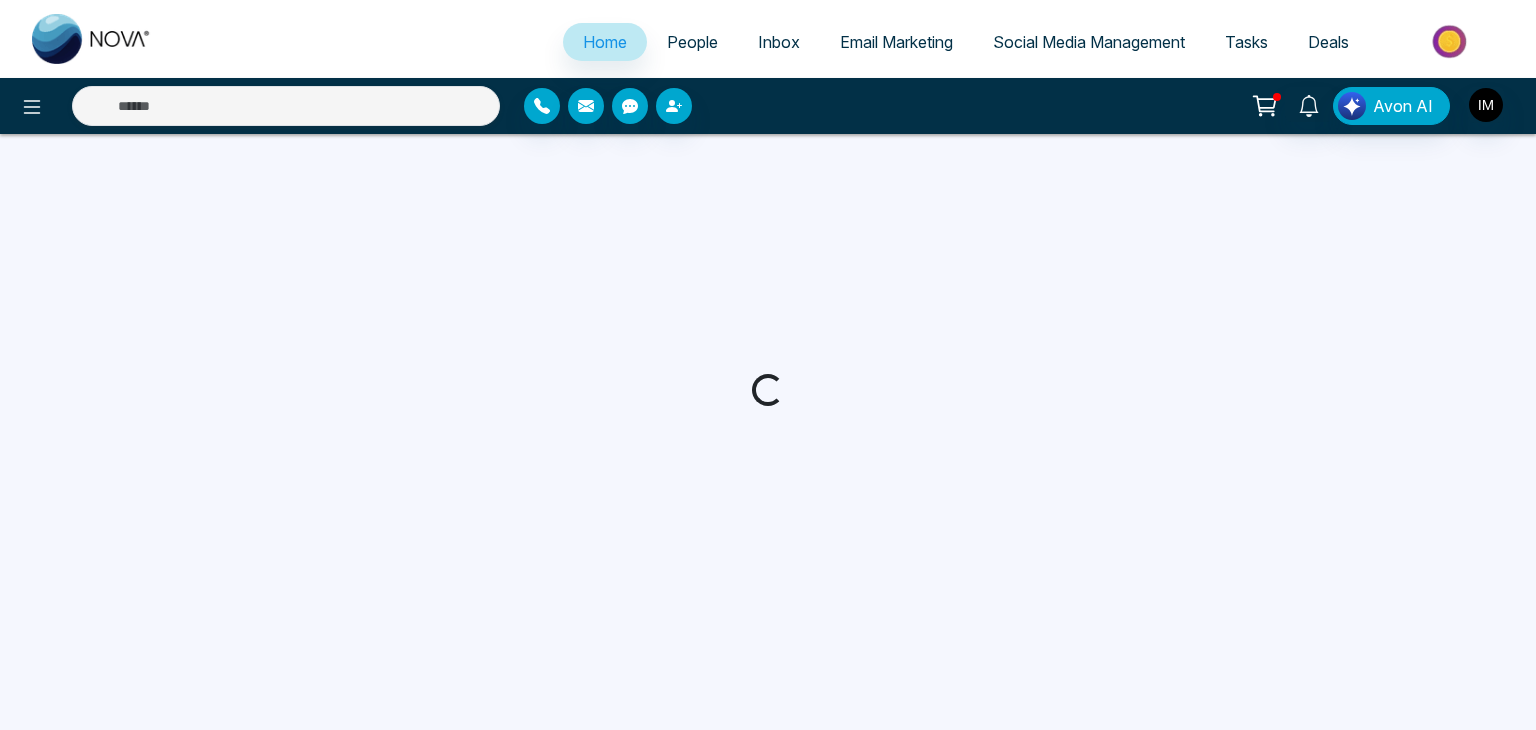 scroll, scrollTop: 0, scrollLeft: 0, axis: both 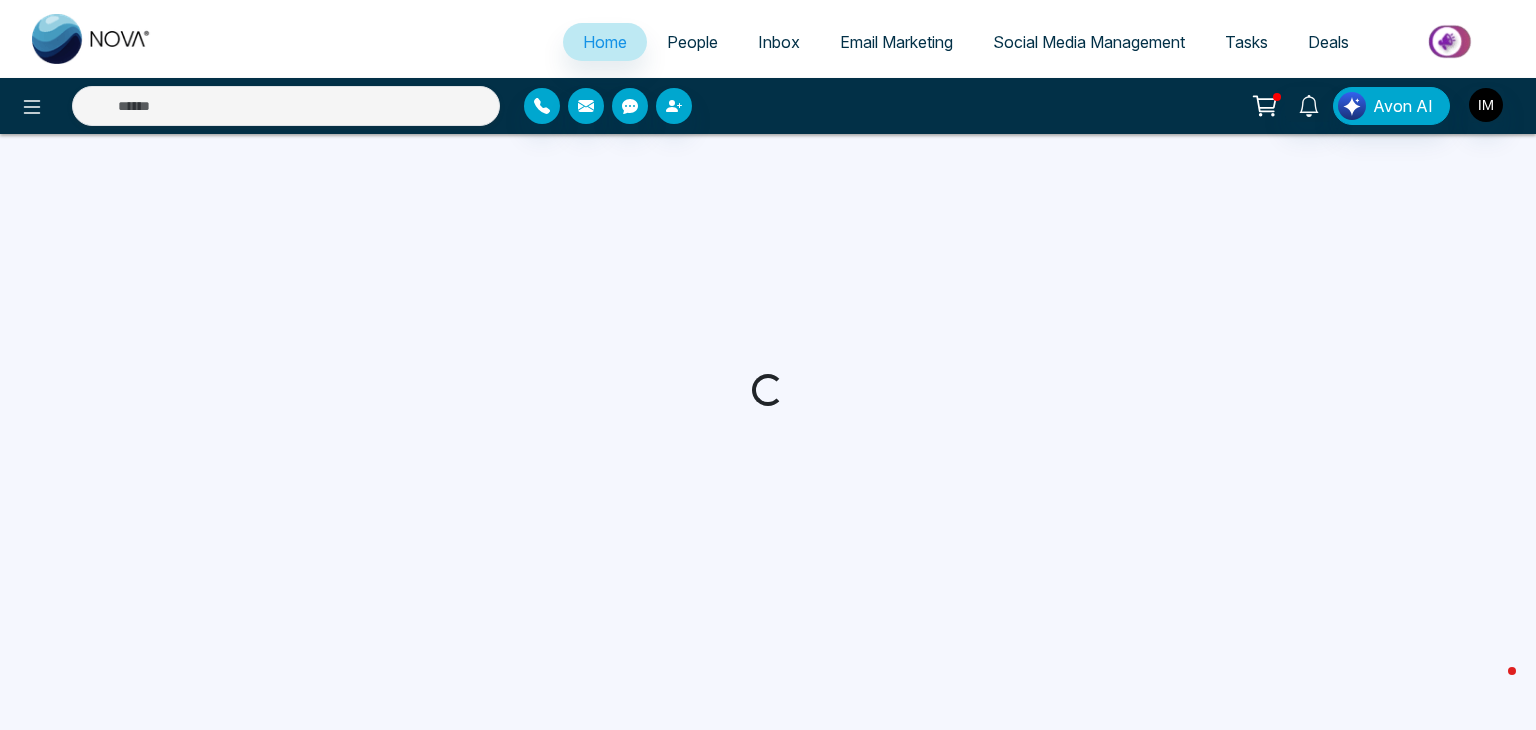 select on "*" 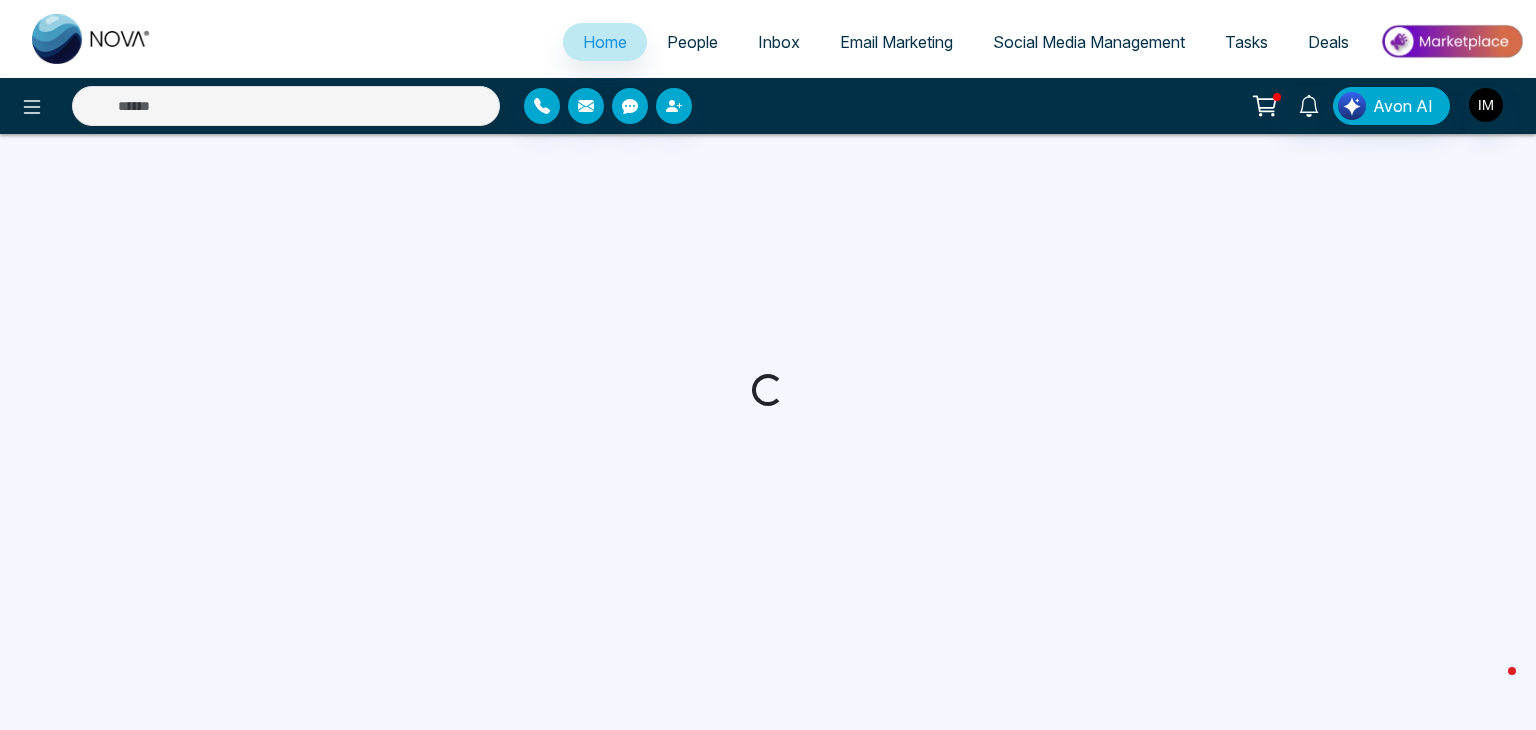 select on "*" 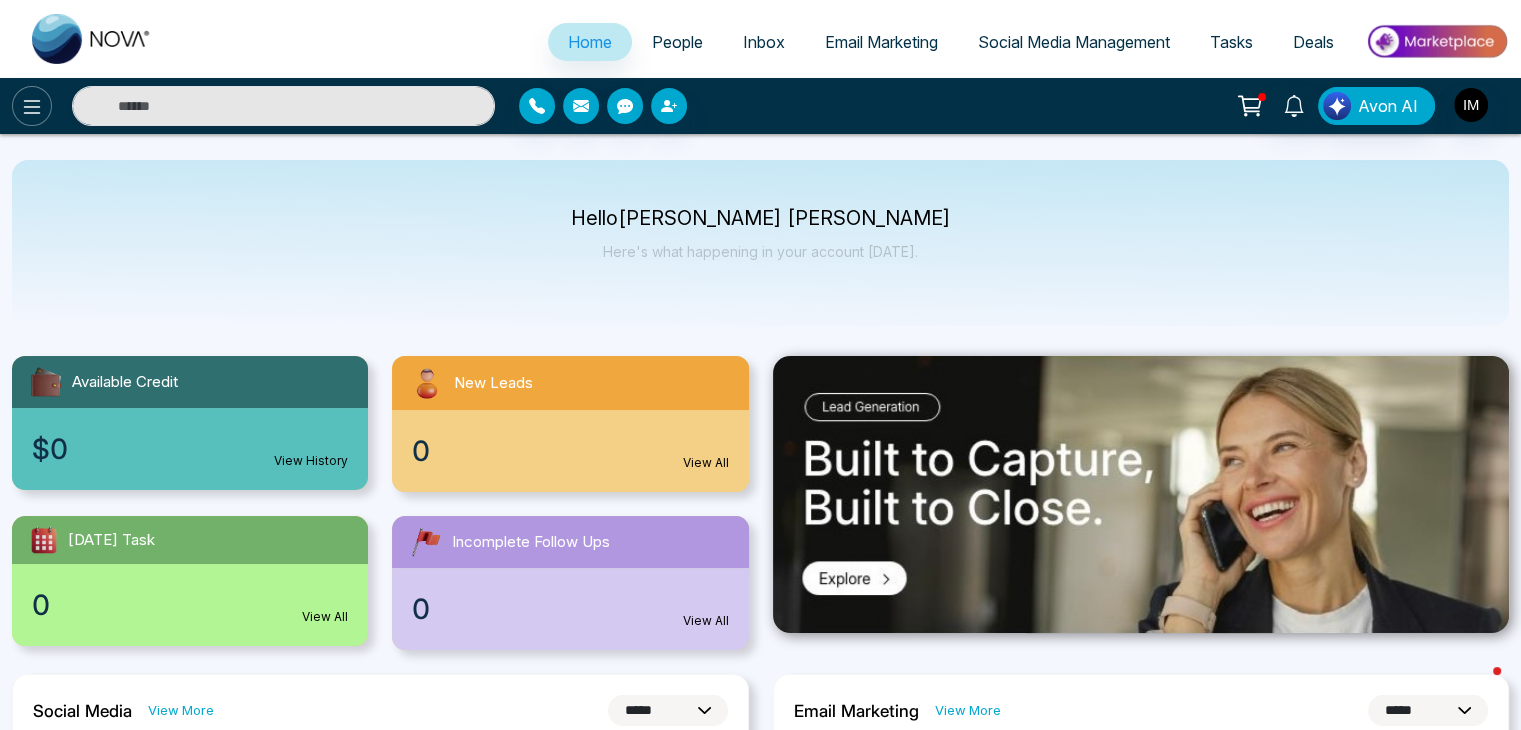 click 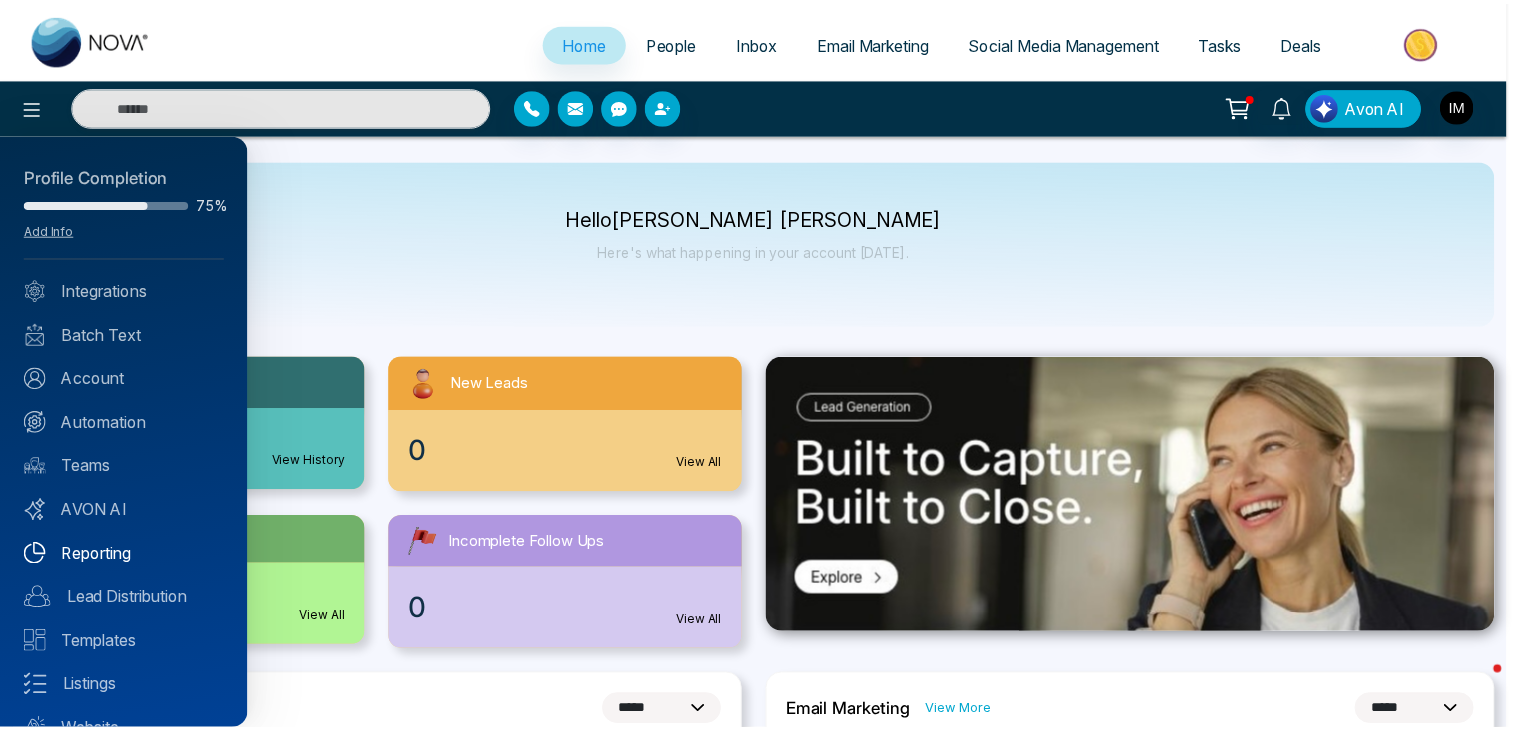 scroll, scrollTop: 79, scrollLeft: 0, axis: vertical 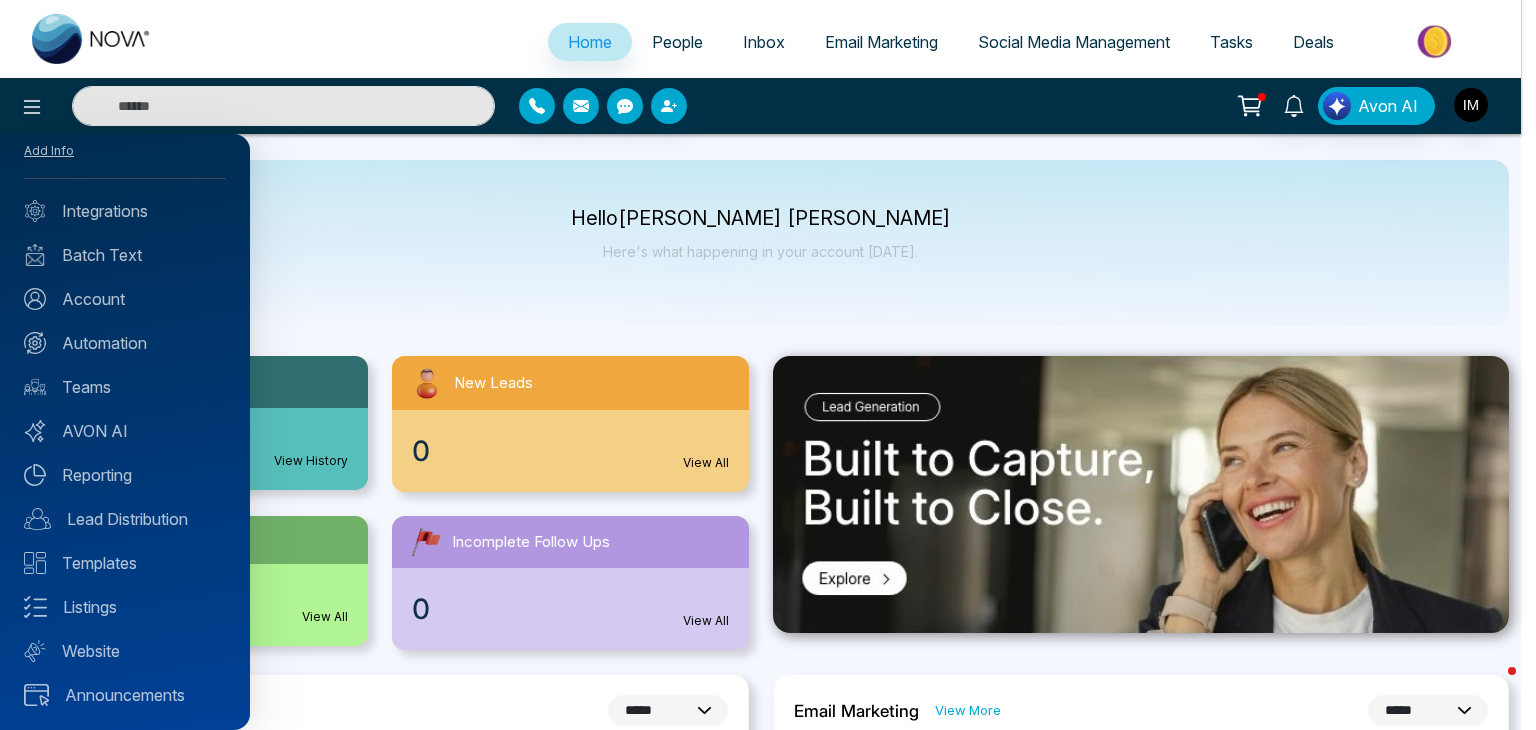 click at bounding box center (768, 365) 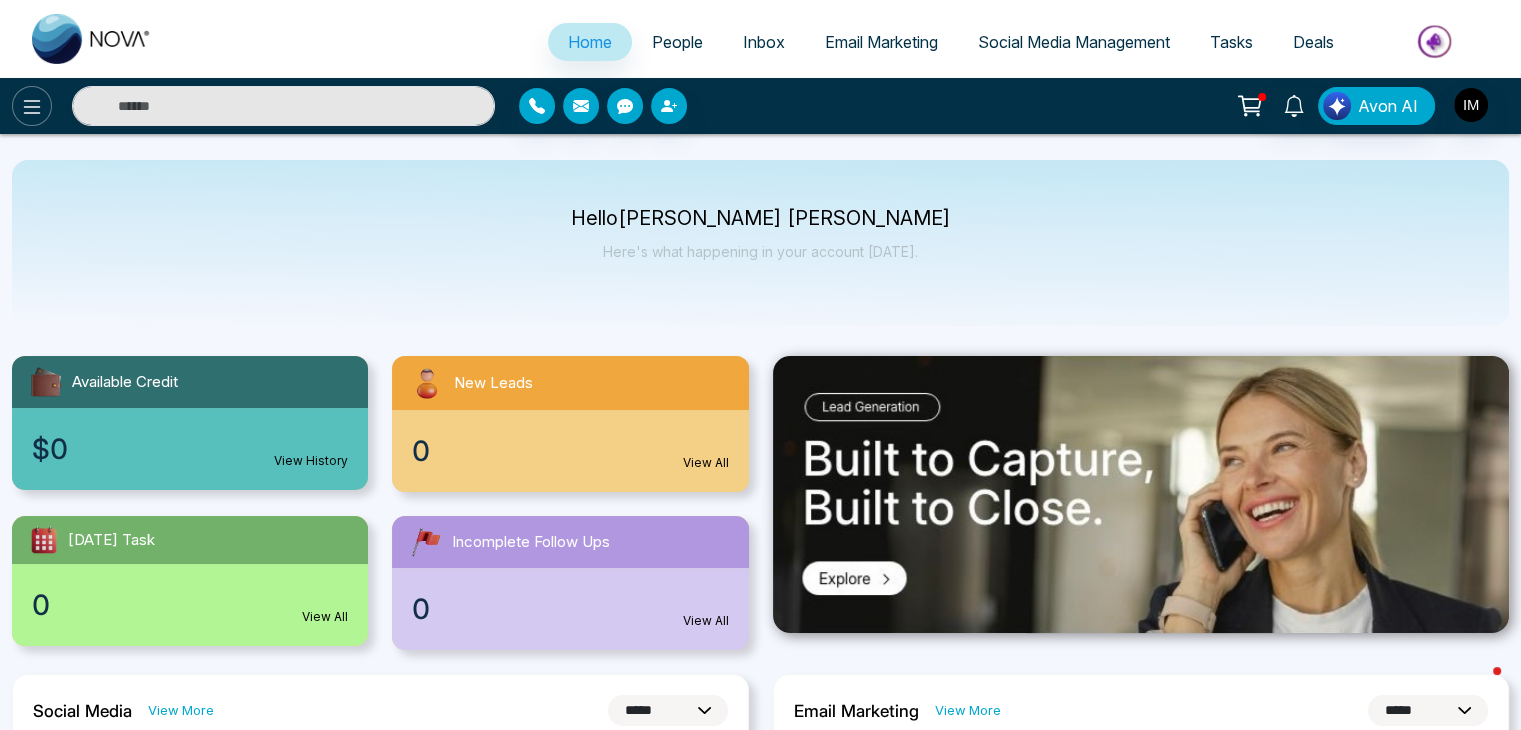 click 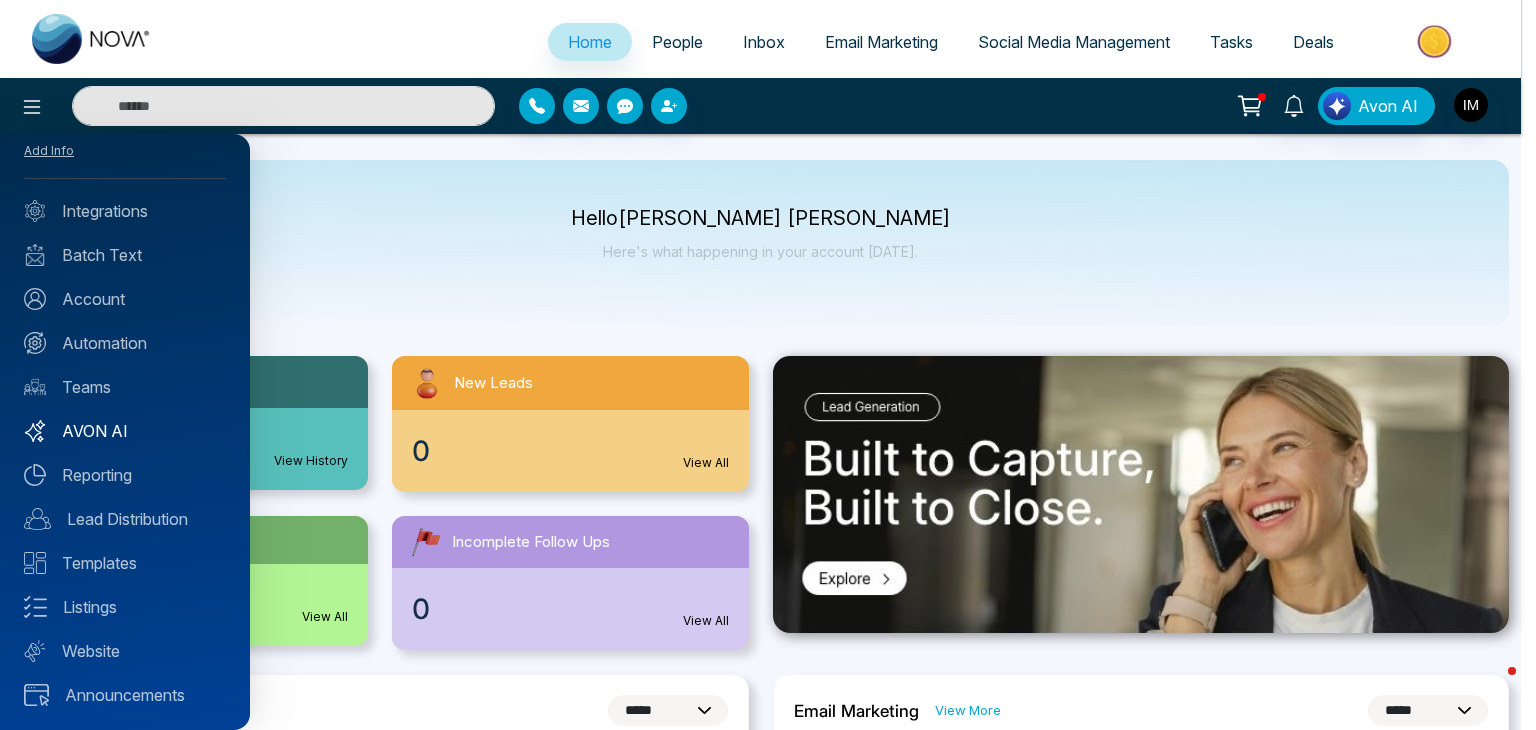 click on "AVON AI" at bounding box center [125, 431] 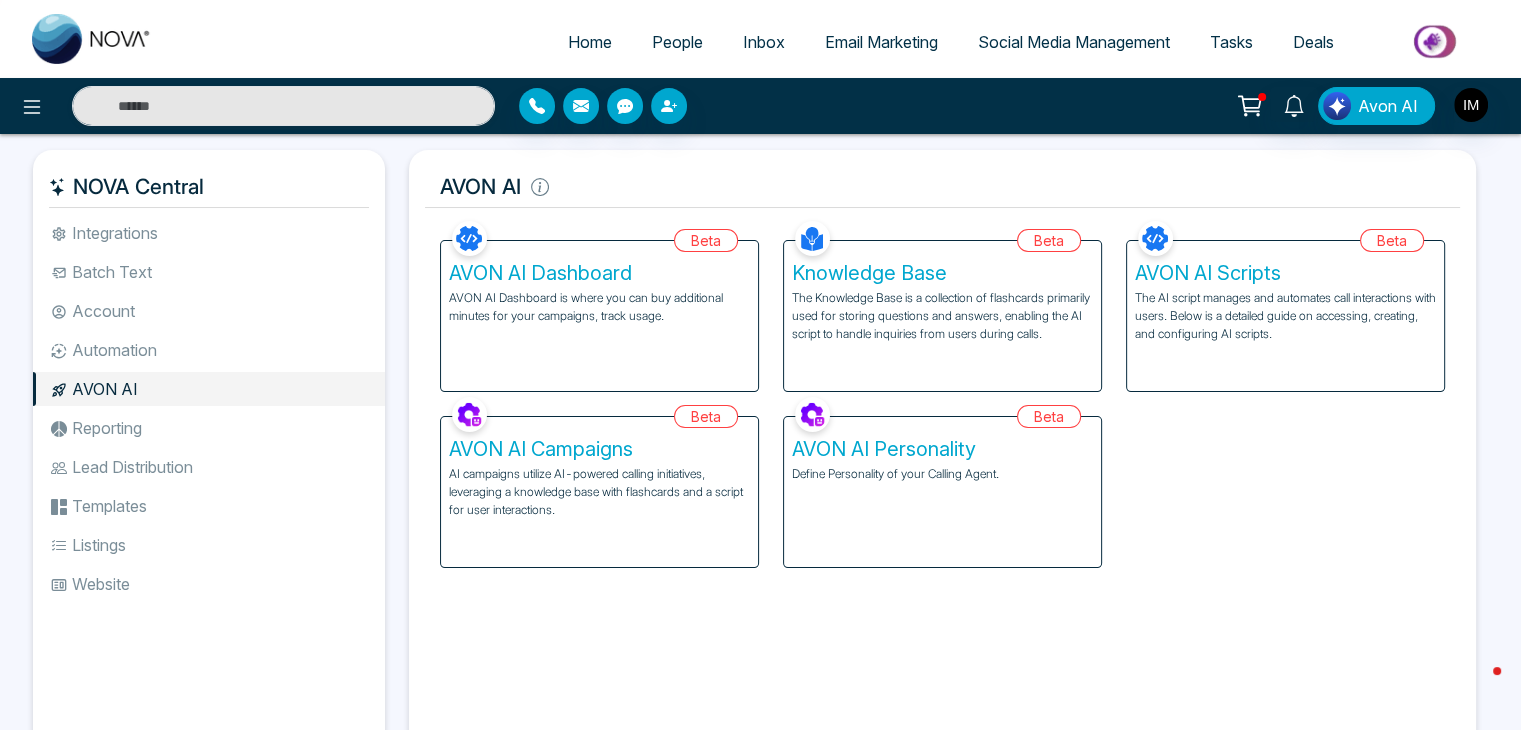 click on "AVON AI Dashboard AVON AI Dashboard is where you can buy additional minutes for your campaigns, track usage." at bounding box center (599, 316) 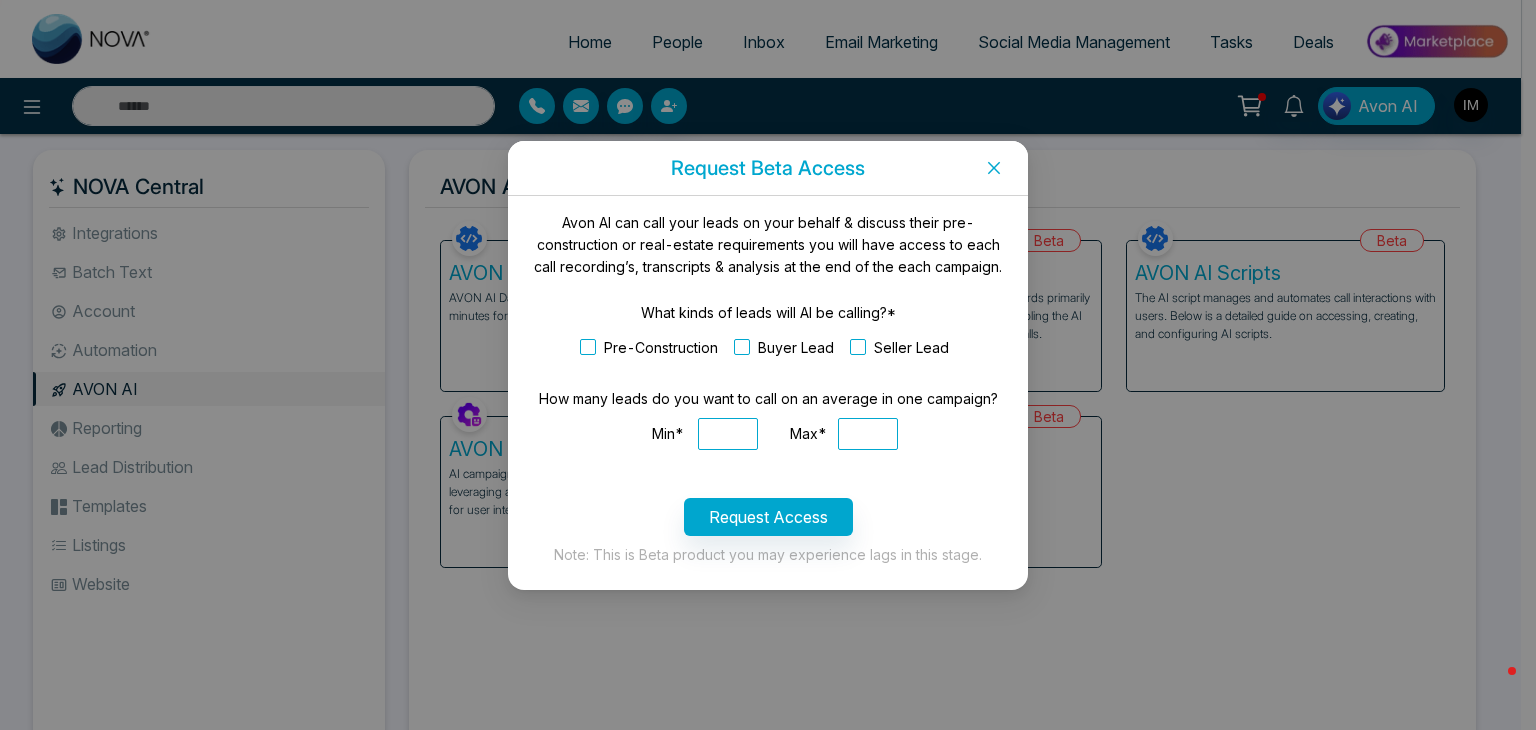 click 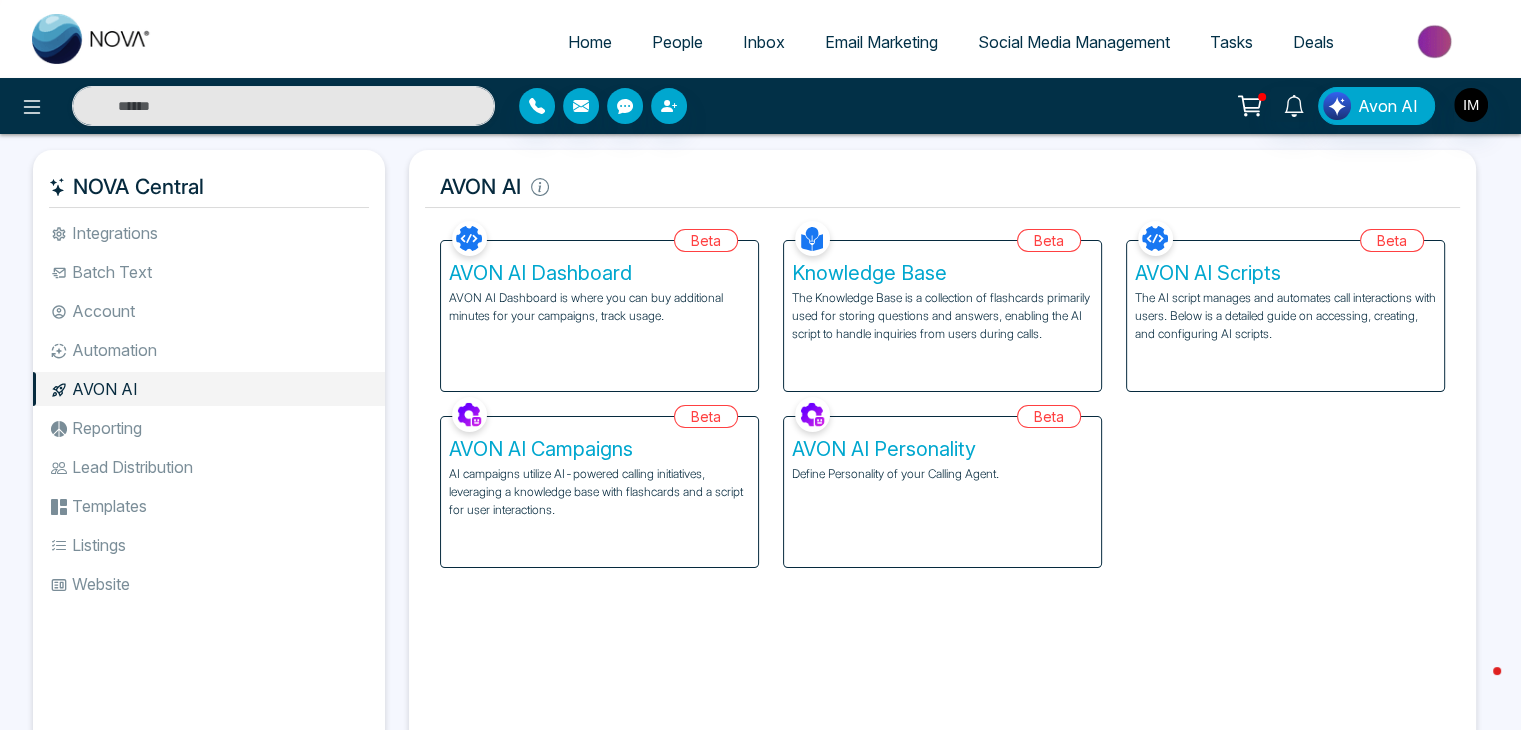 click on "The Knowledge Base is a collection of flashcards primarily used for storing questions and answers, enabling the AI script to handle inquiries from users during calls." at bounding box center [942, 316] 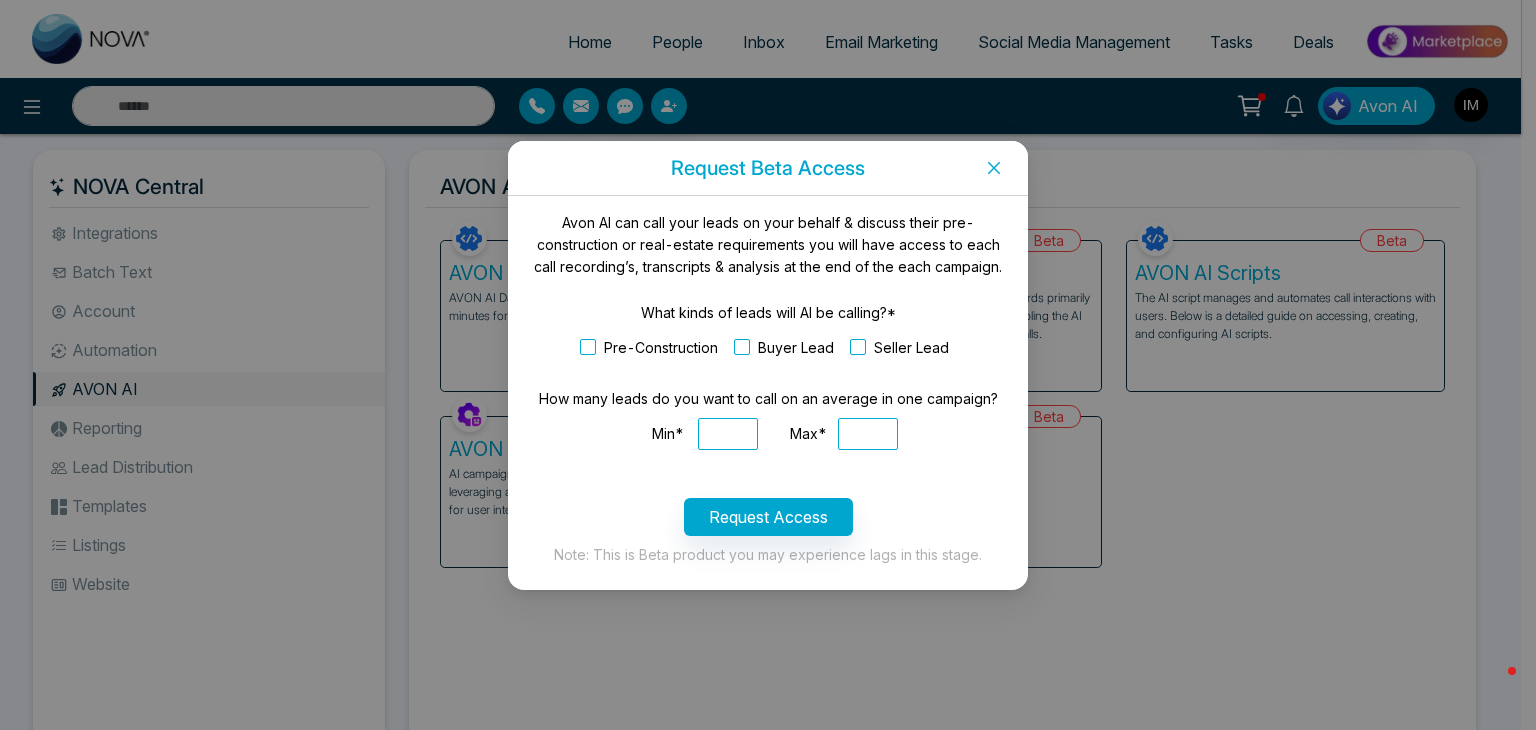 click 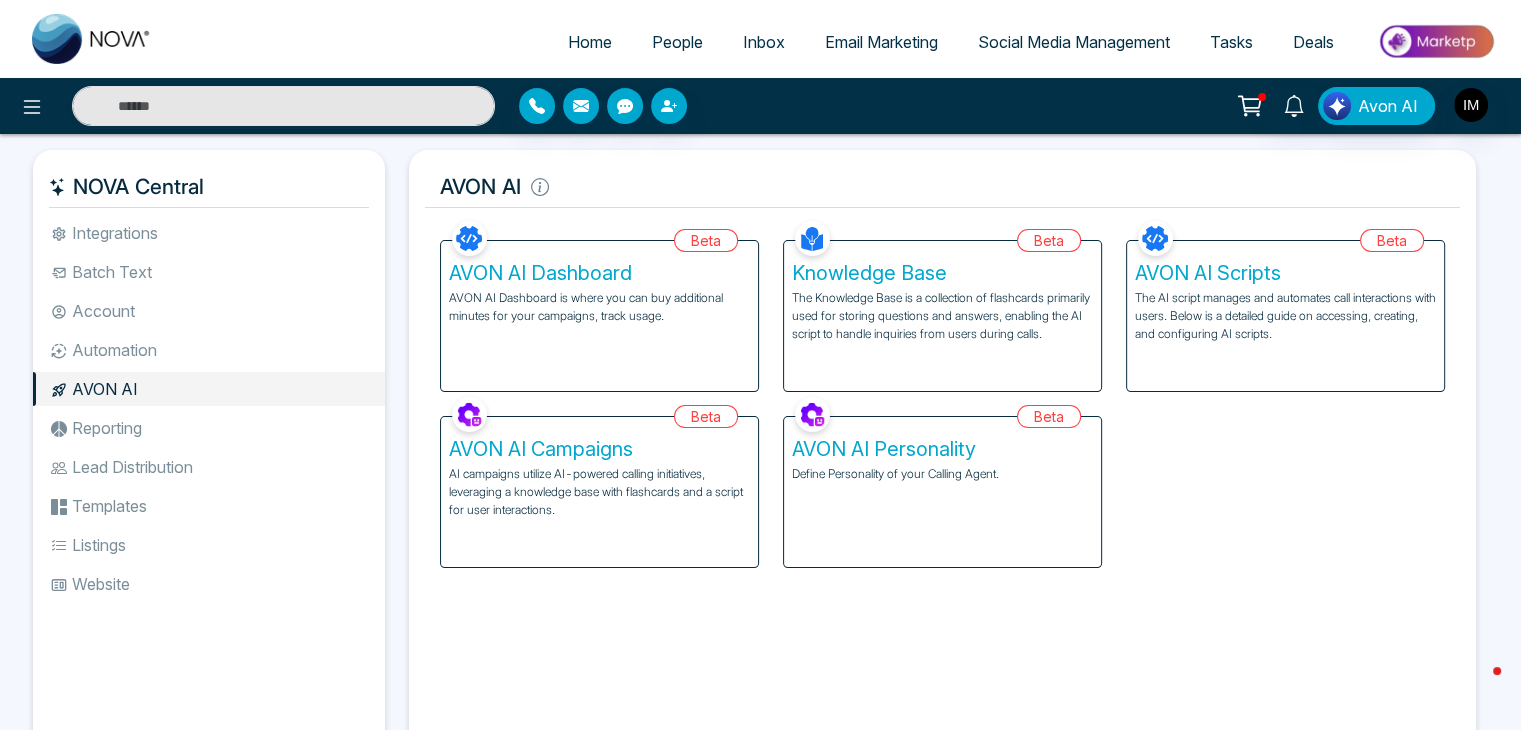 click on "The AI script manages and automates call interactions with users. Below is a detailed guide on accessing, creating, and configuring AI scripts." at bounding box center (1285, 316) 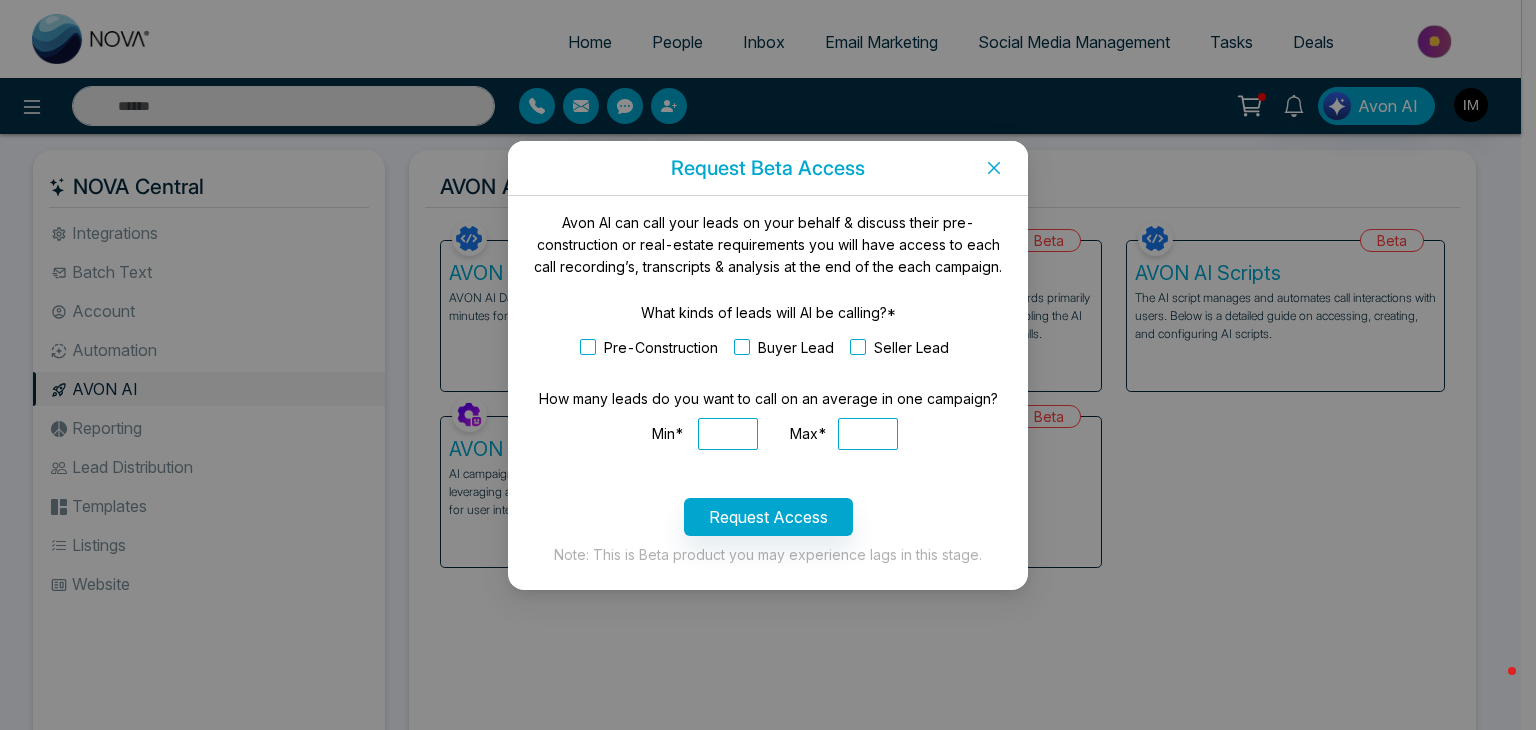 click 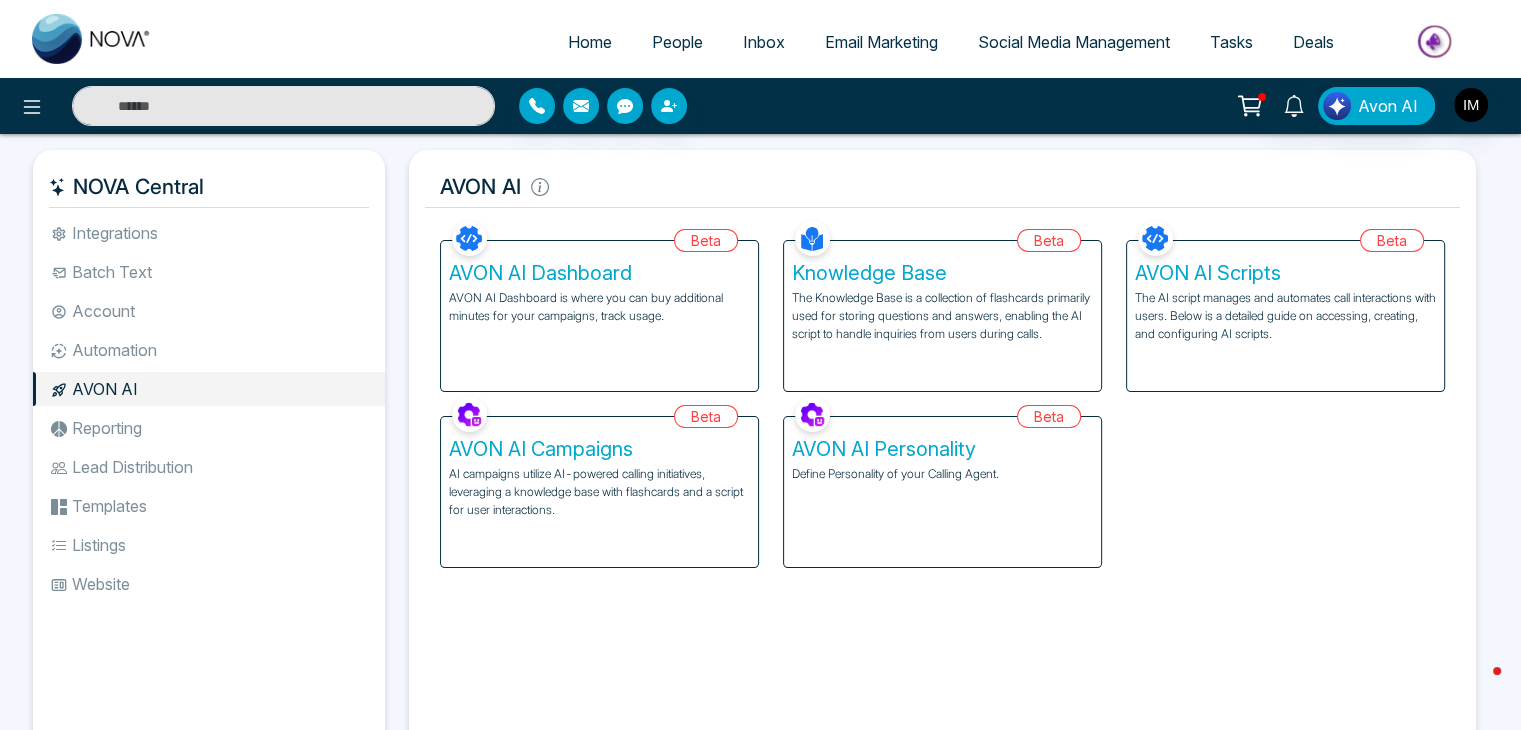 click 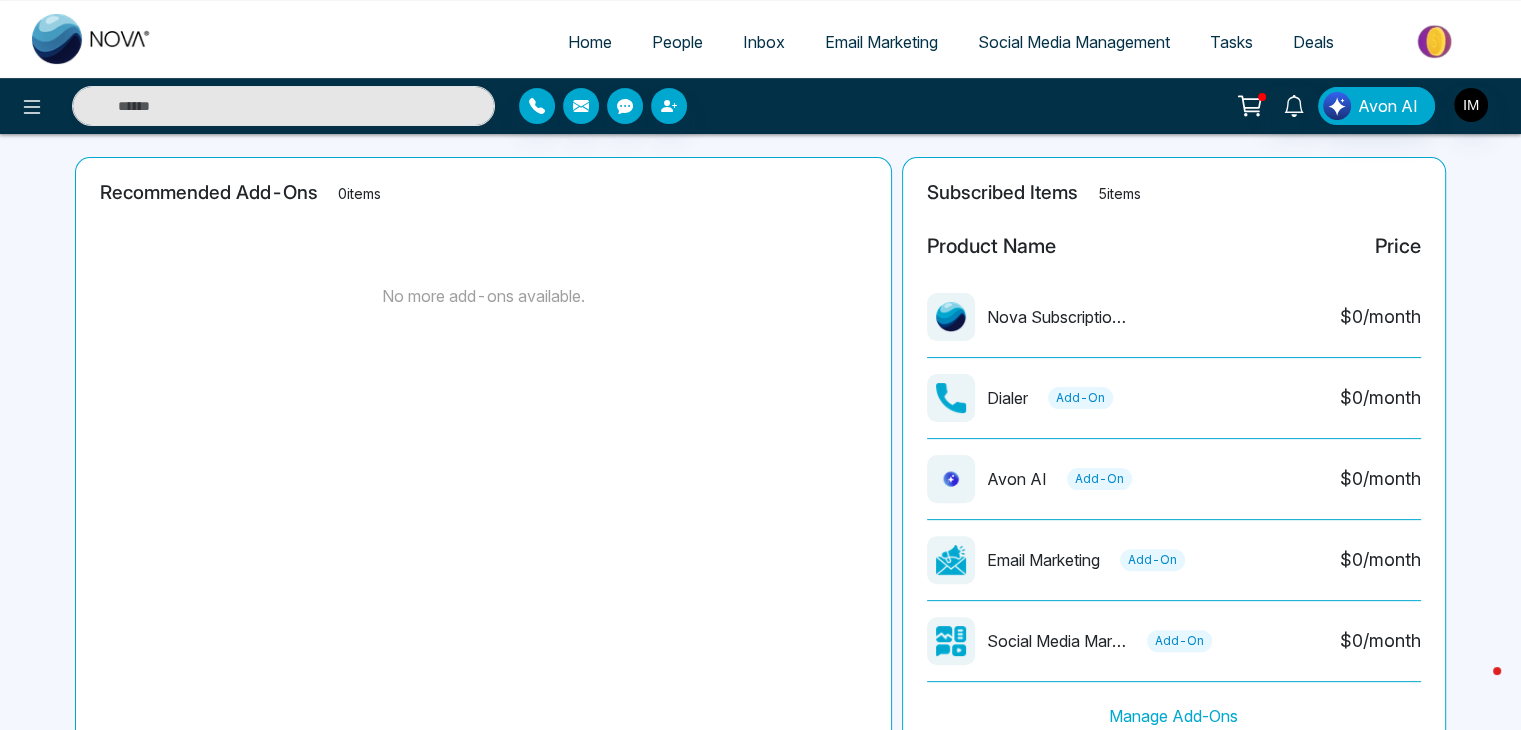 scroll, scrollTop: 544, scrollLeft: 0, axis: vertical 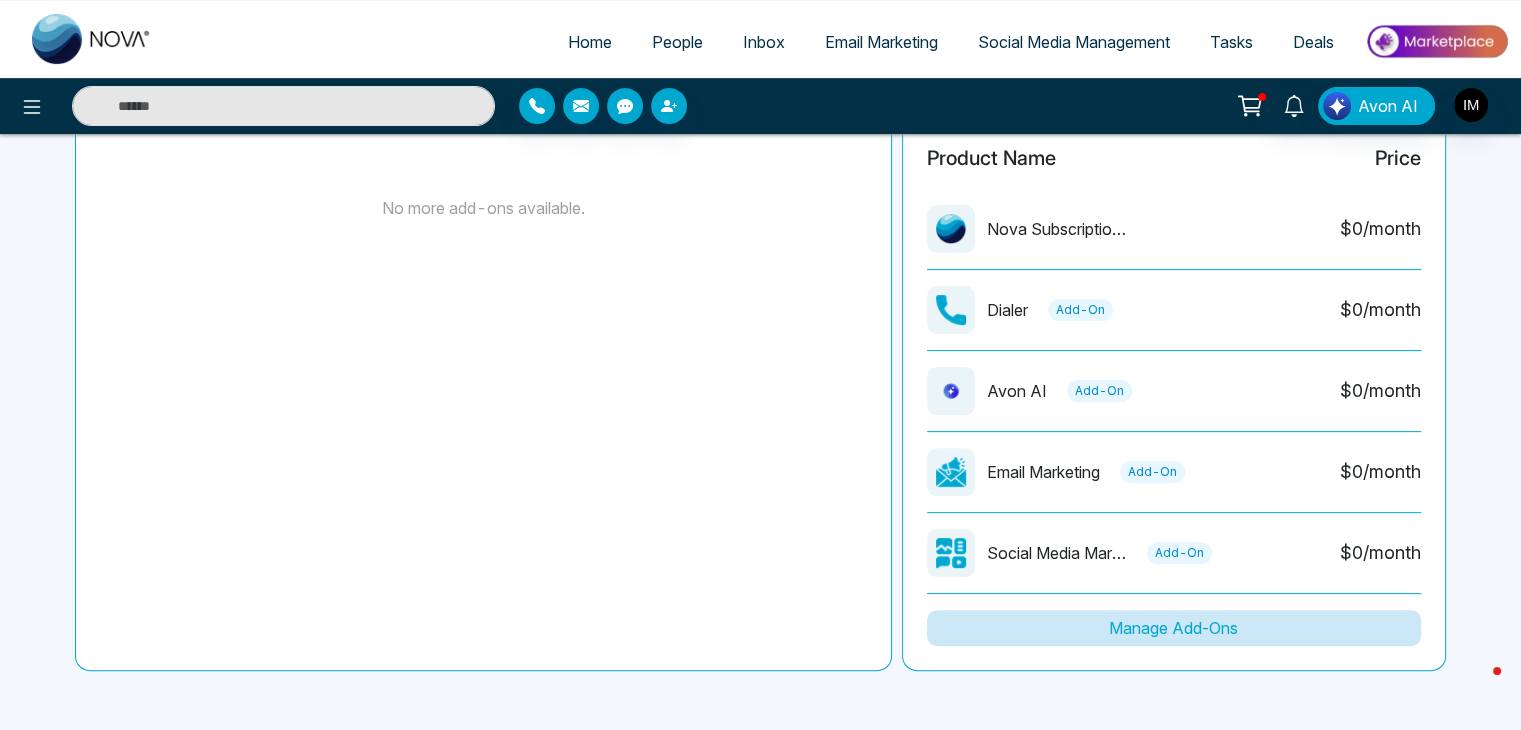 click on "Manage Add-Ons" at bounding box center [1174, 628] 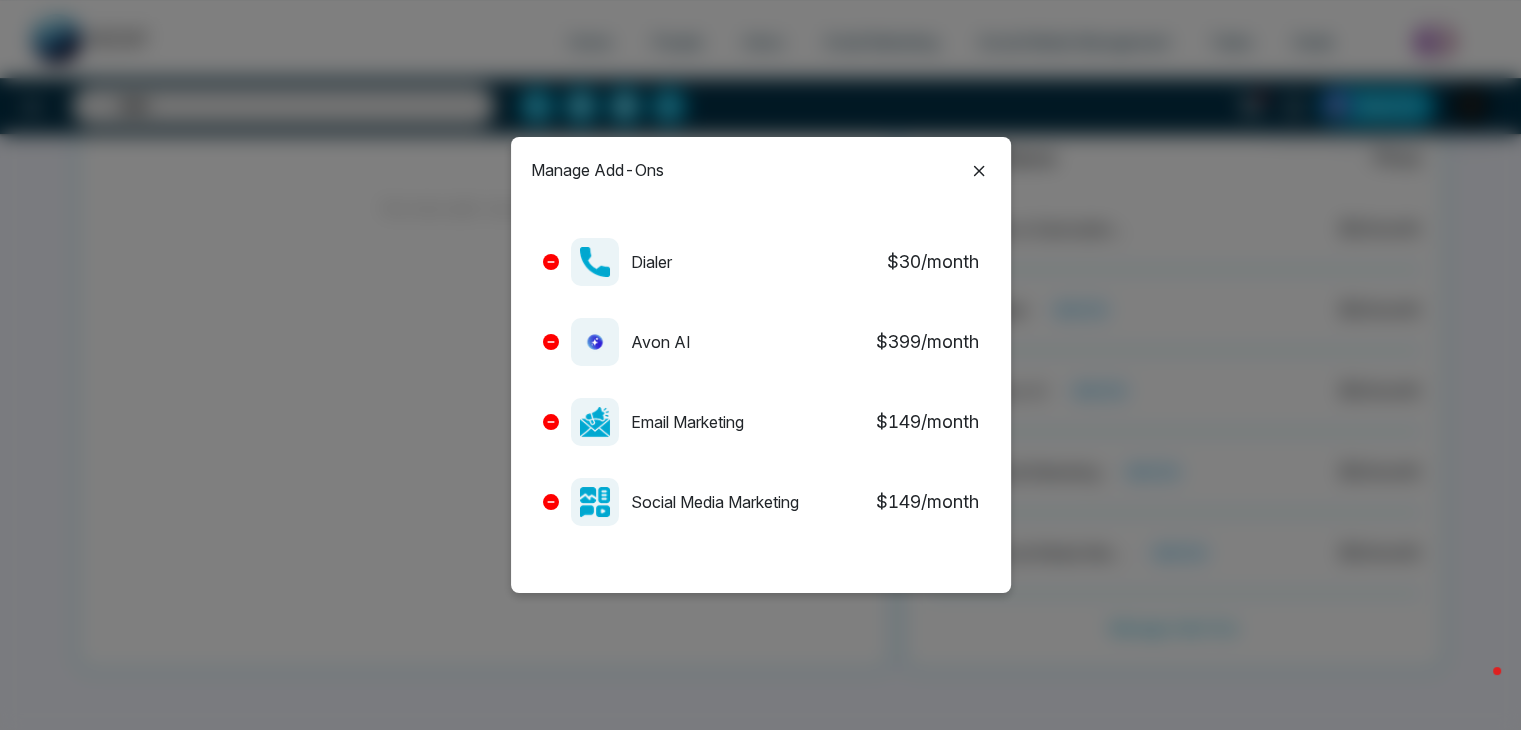 scroll, scrollTop: 0, scrollLeft: 0, axis: both 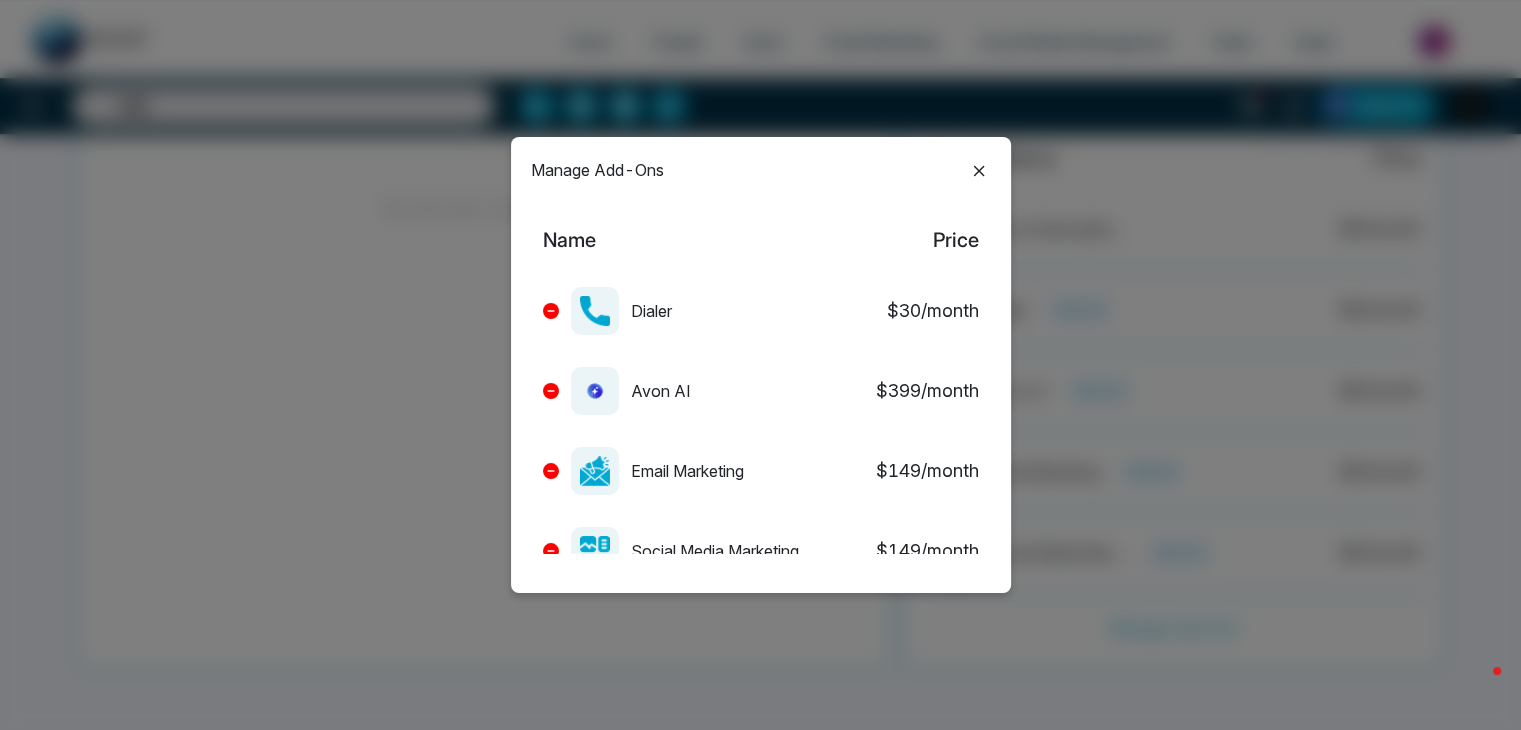 click 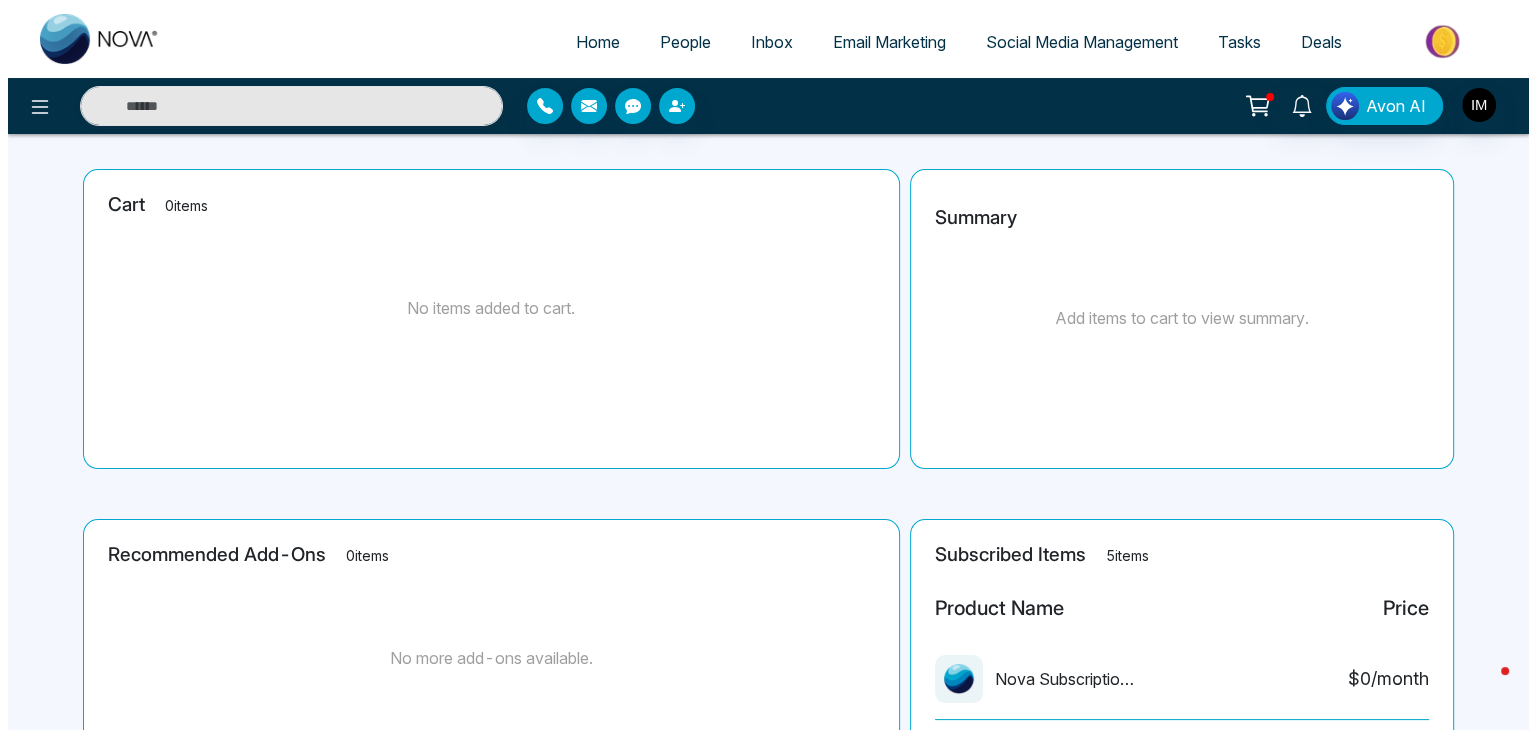 scroll, scrollTop: 0, scrollLeft: 0, axis: both 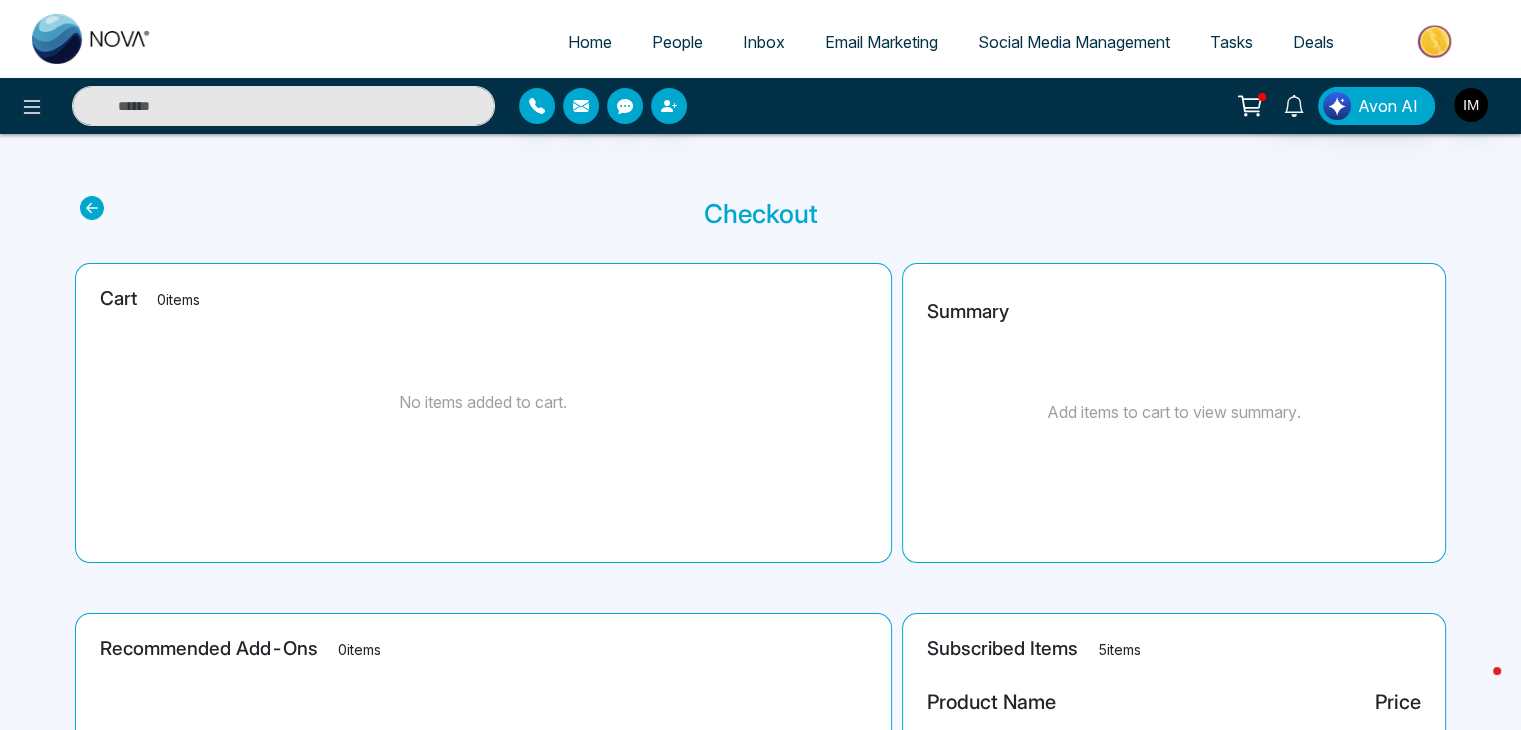 click on "Home" at bounding box center [590, 42] 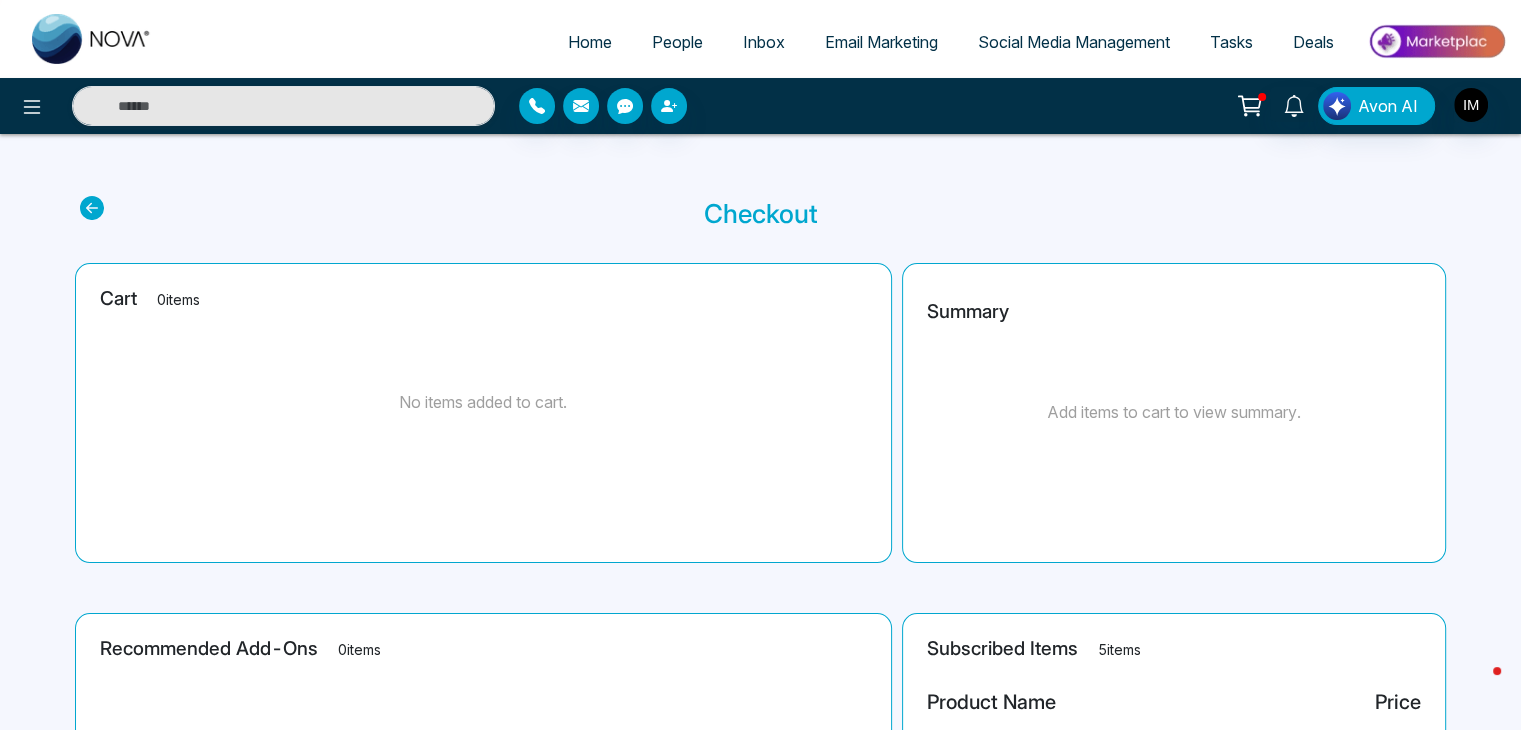 select on "*" 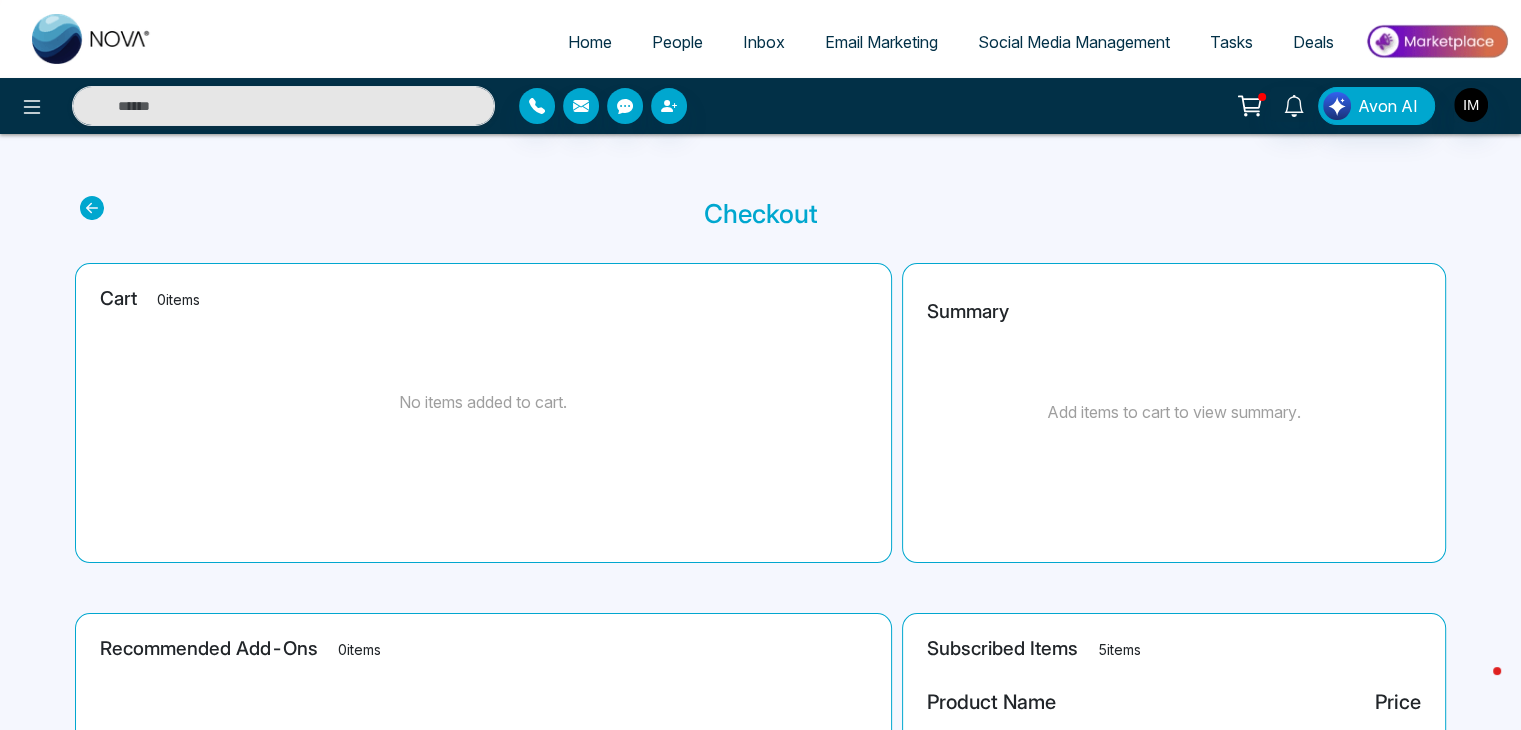 select on "*" 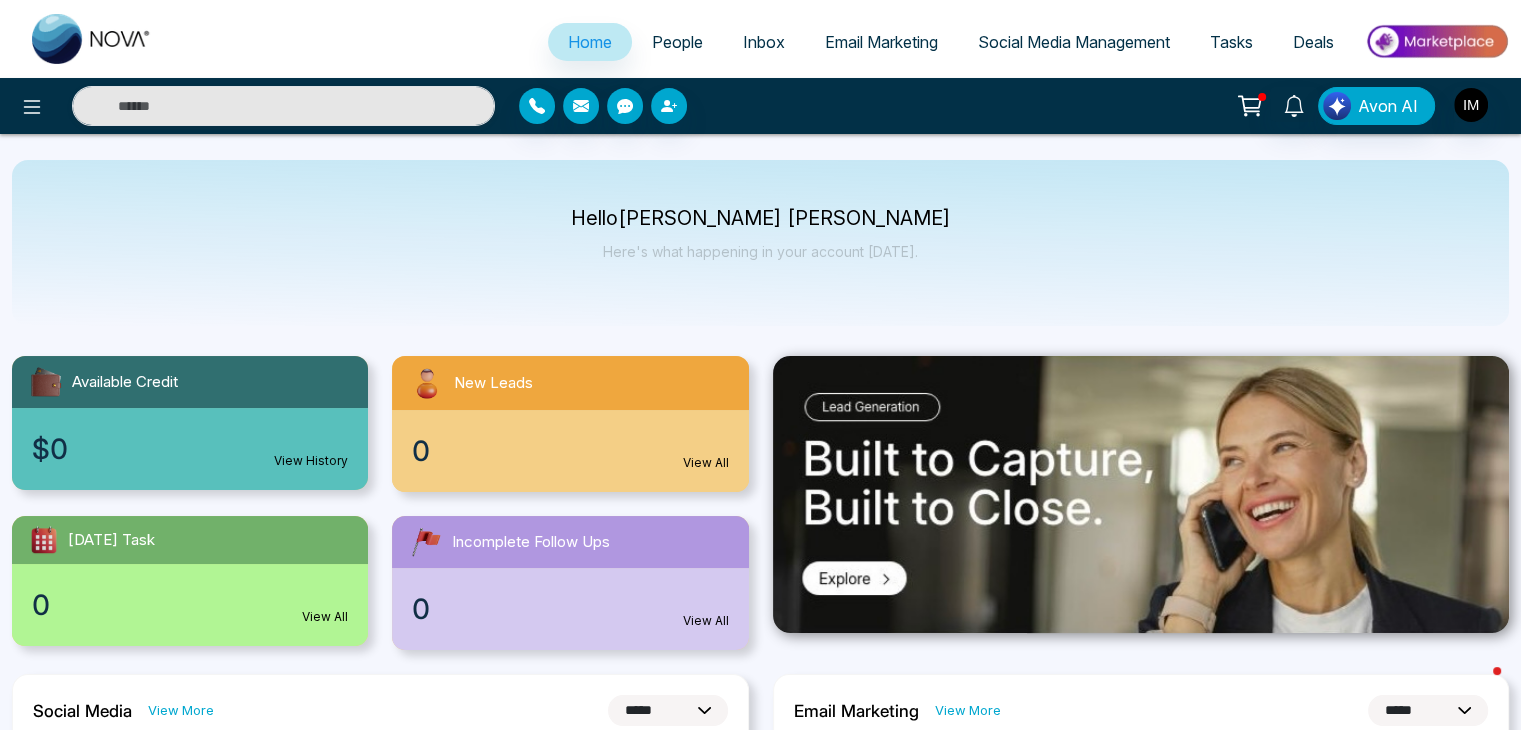 click at bounding box center (253, 106) 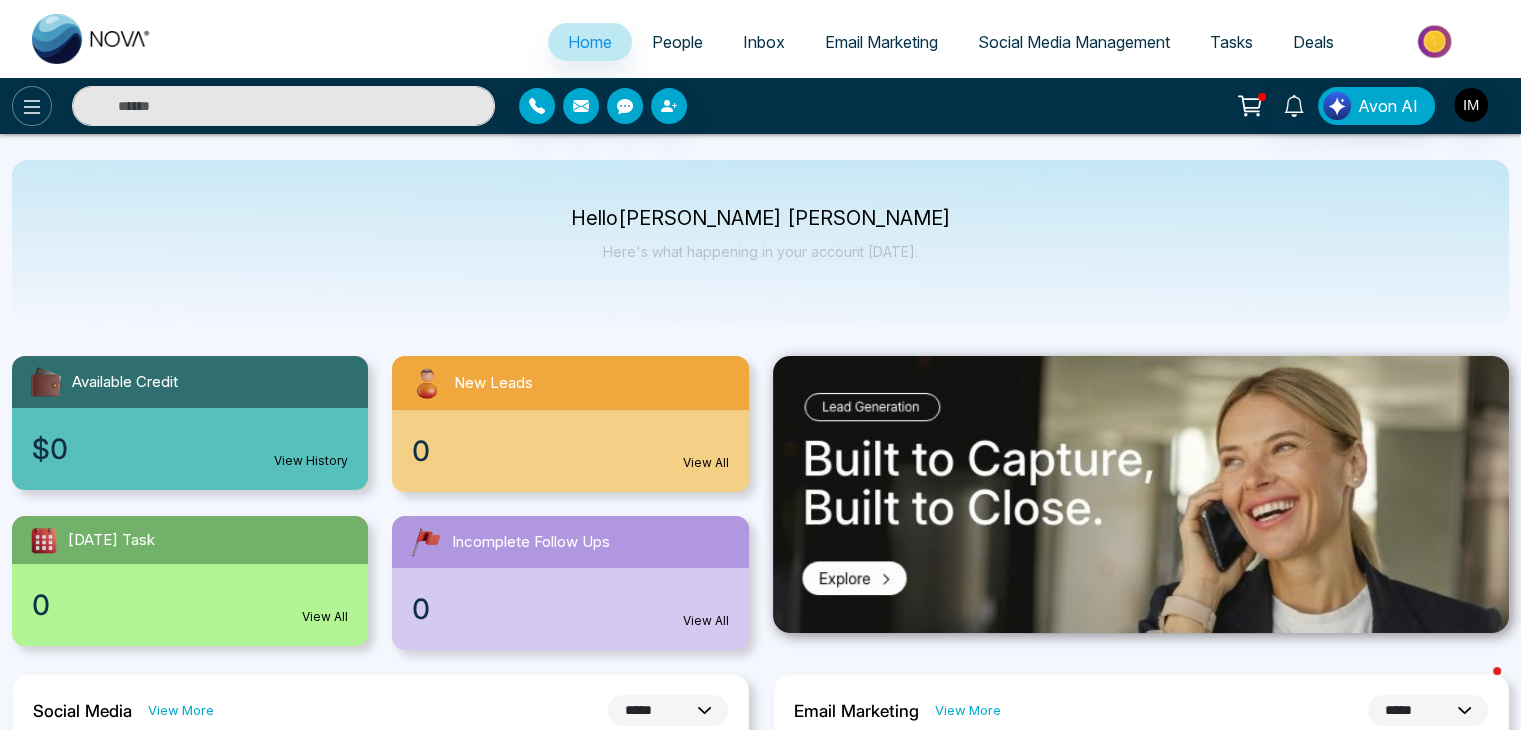 click 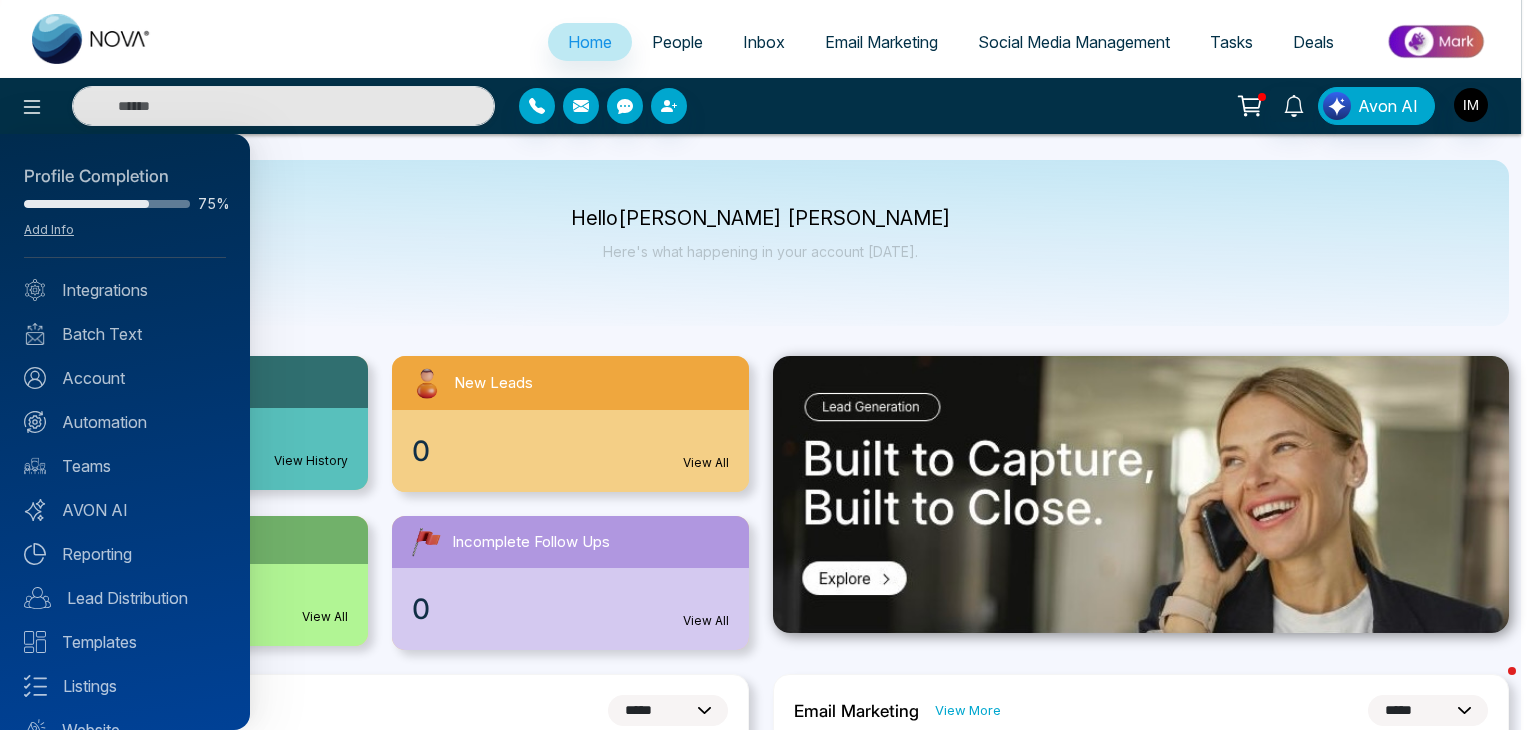 click at bounding box center [768, 365] 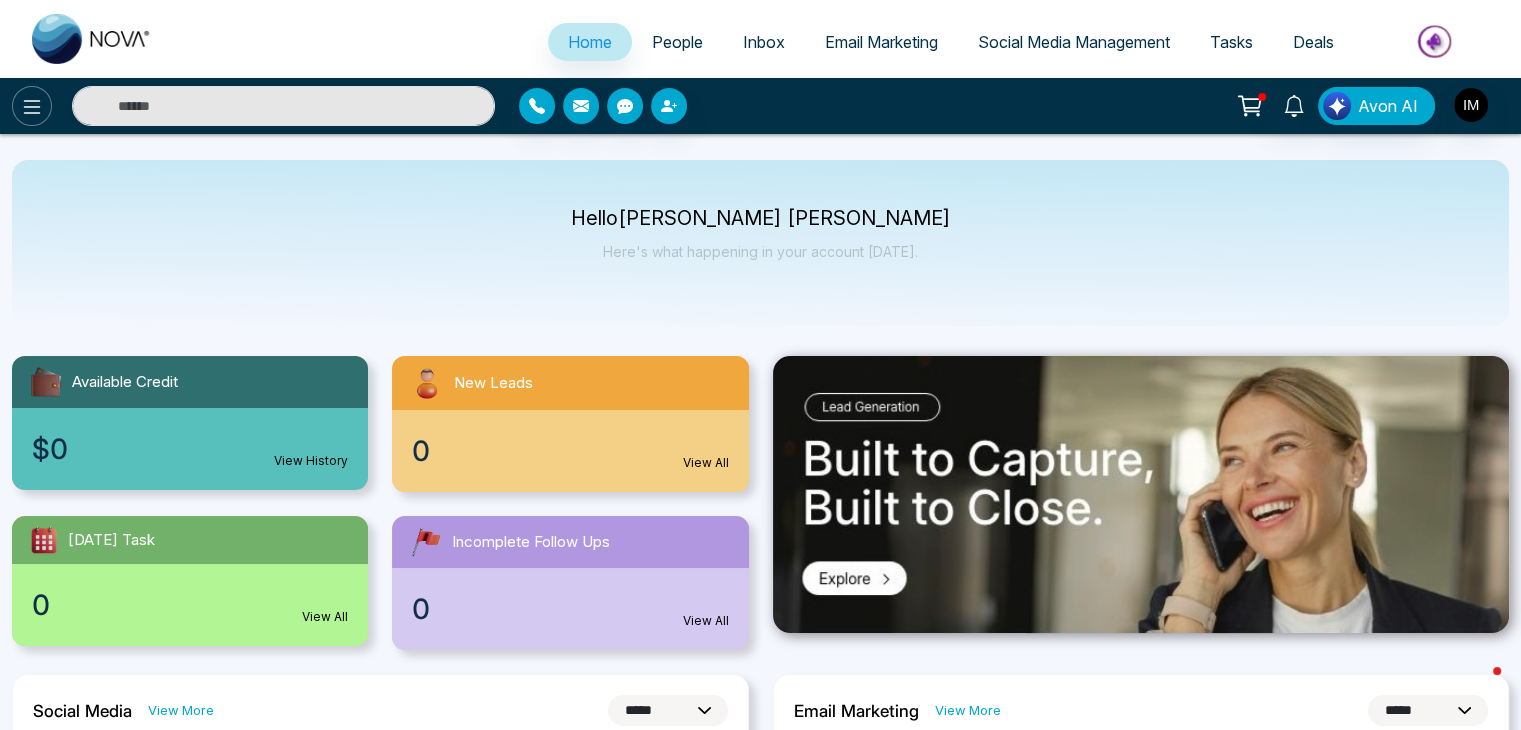 click 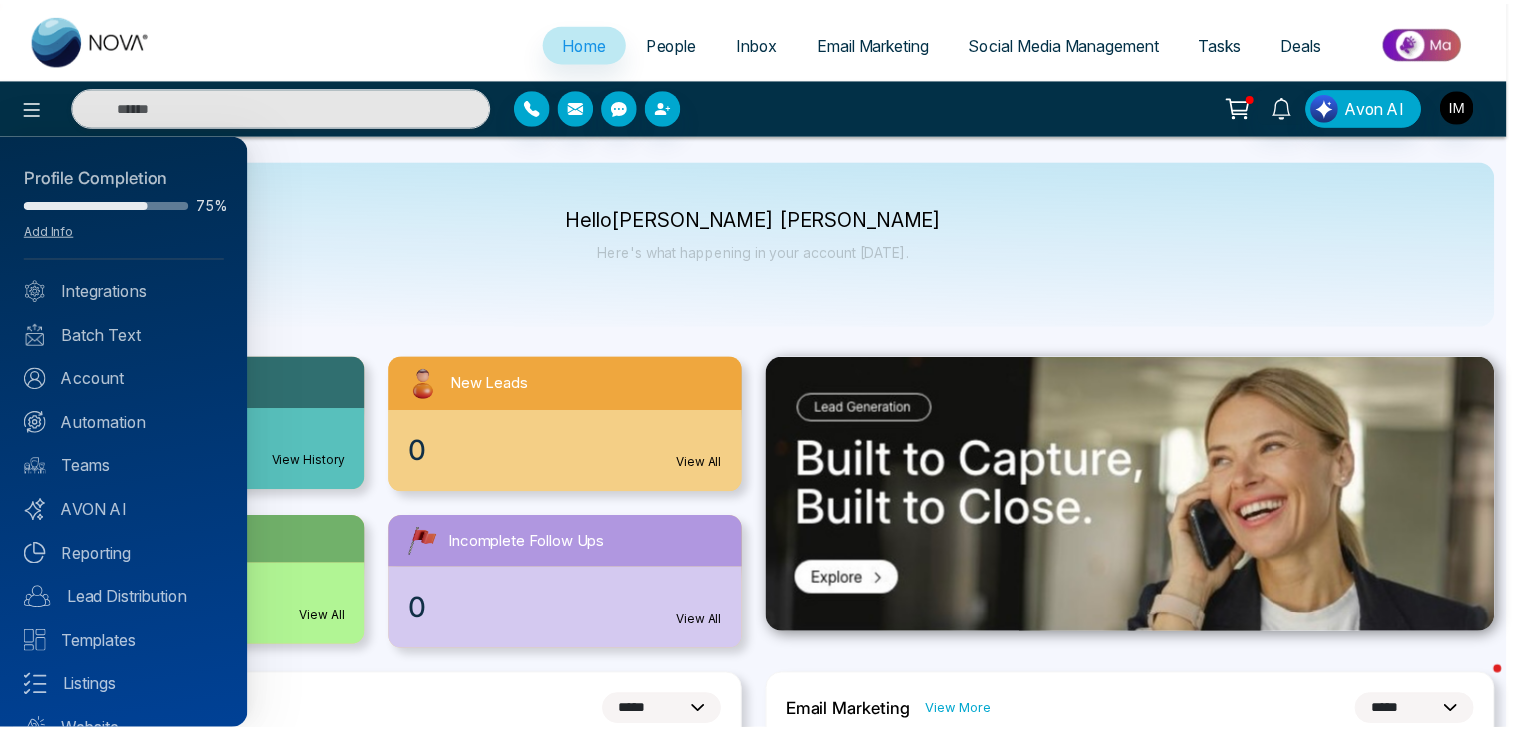 scroll, scrollTop: 79, scrollLeft: 0, axis: vertical 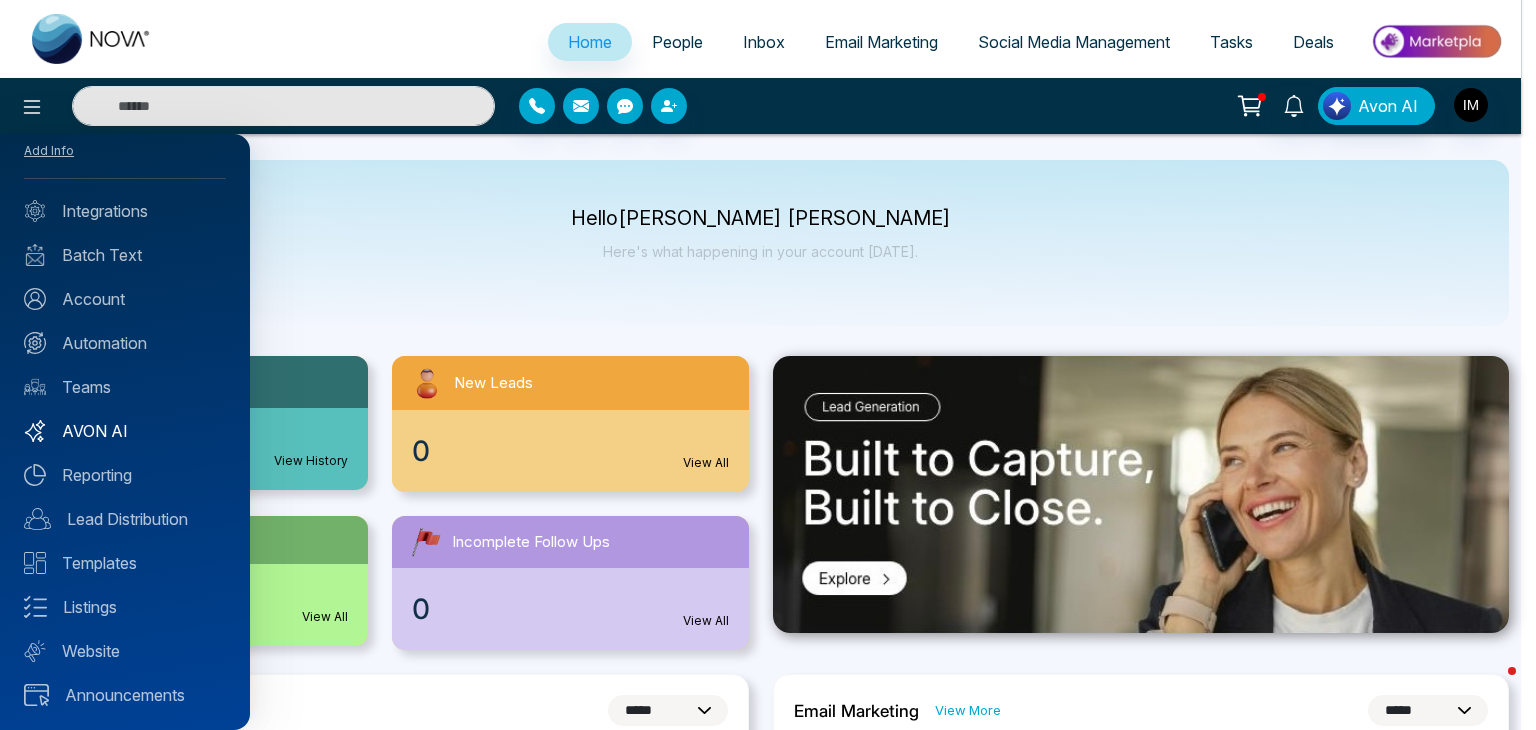 click on "AVON AI" at bounding box center (125, 431) 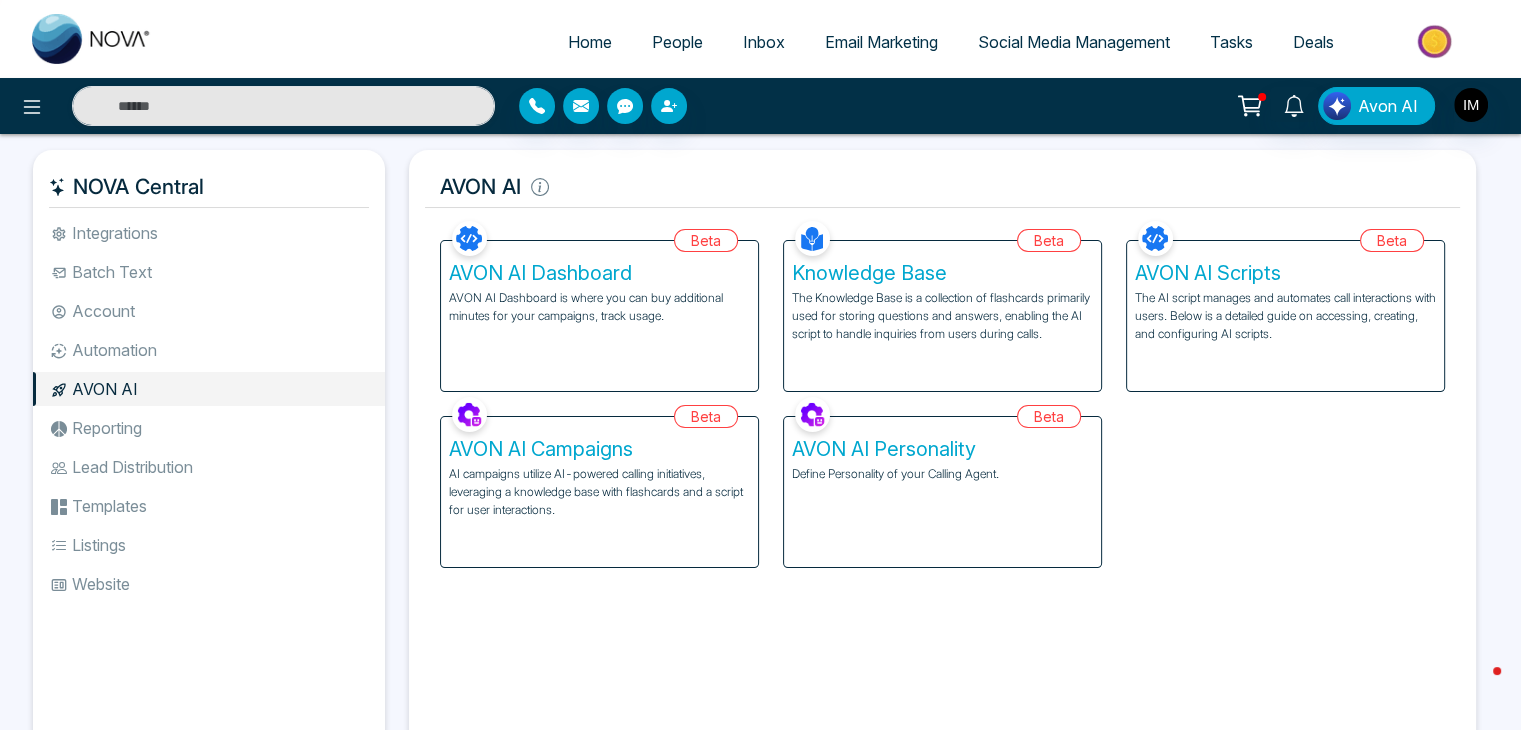 click on "Batch Text" at bounding box center [209, 272] 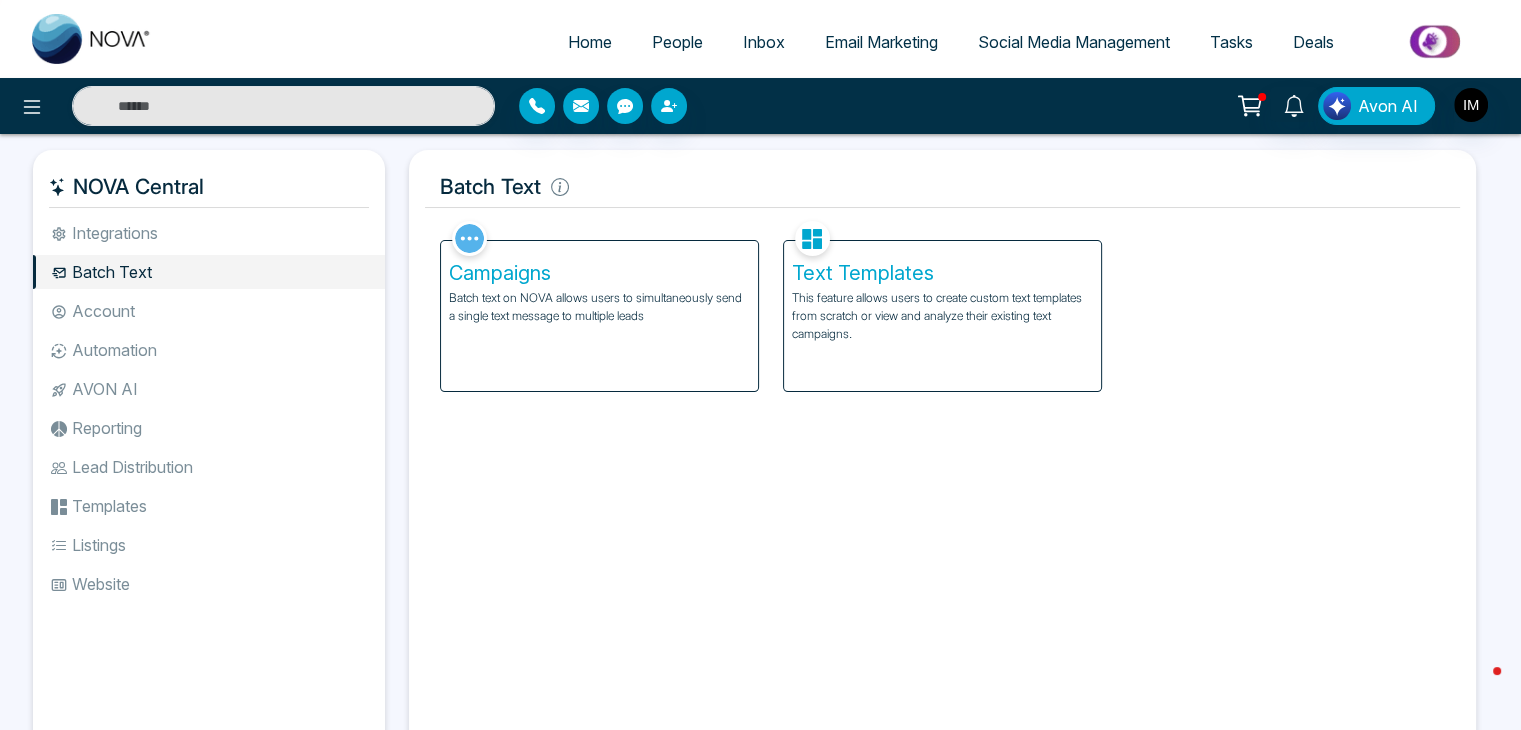 click on "This feature allows users to create custom text templates from scratch or view and analyze their existing text campaigns." at bounding box center [942, 316] 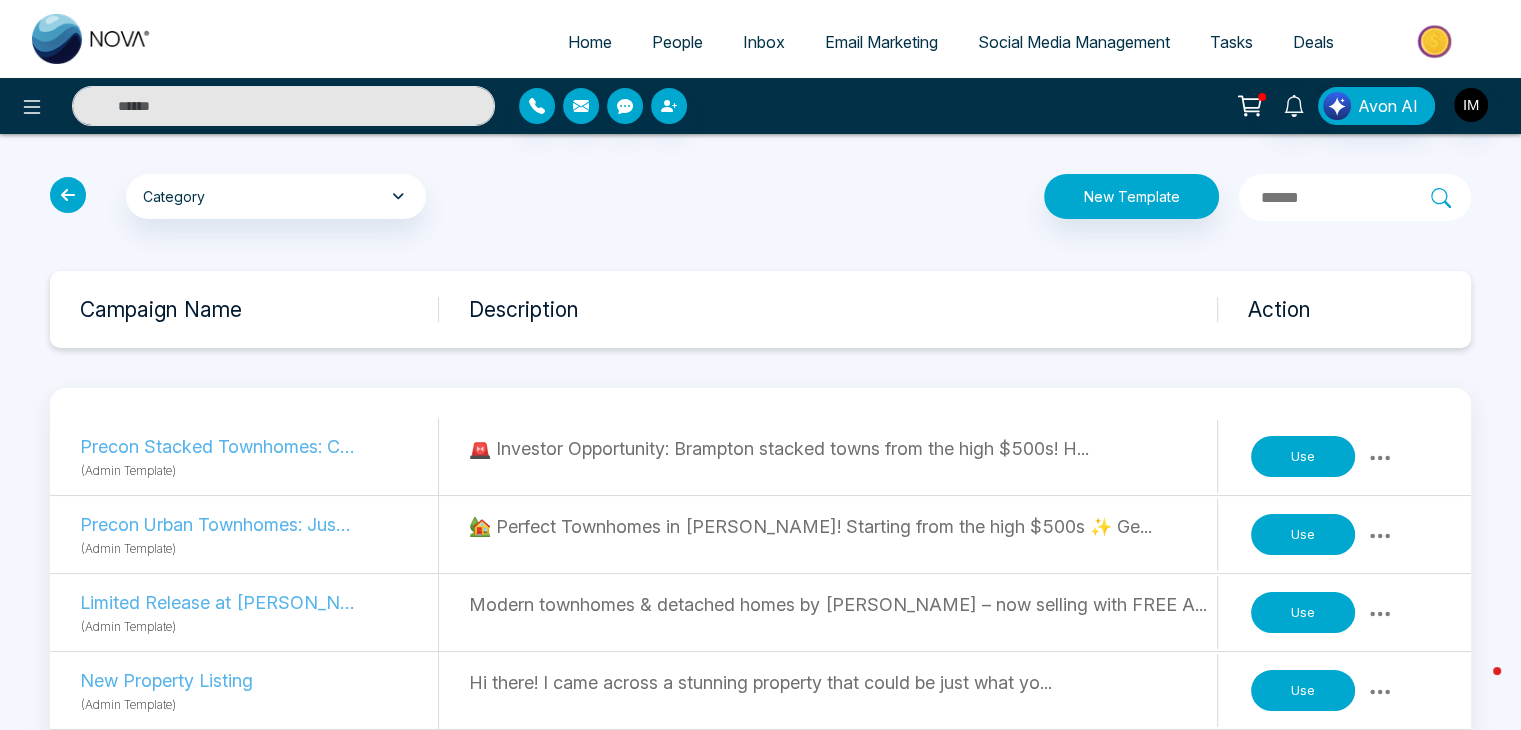 click at bounding box center [68, 195] 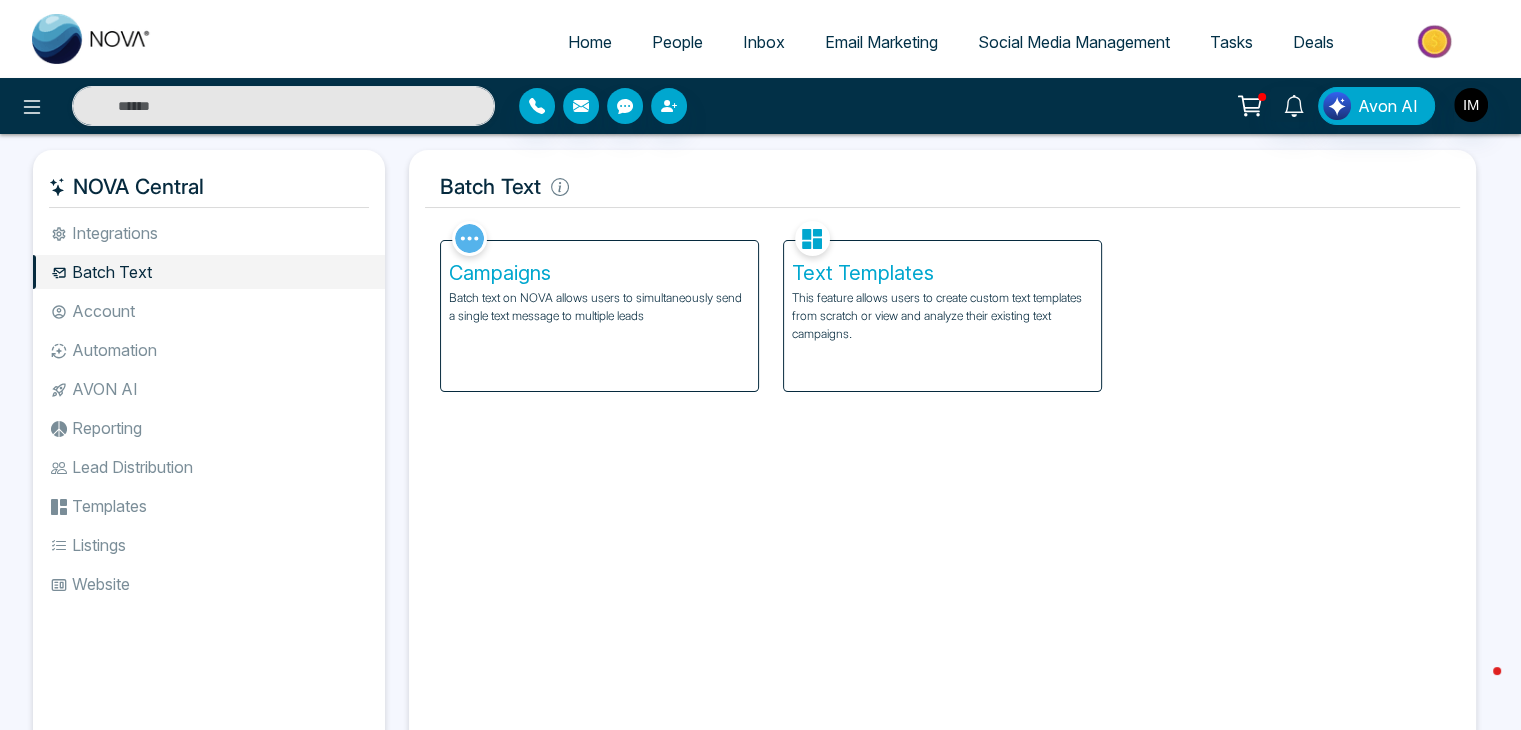 click on "Campaigns" at bounding box center (599, 273) 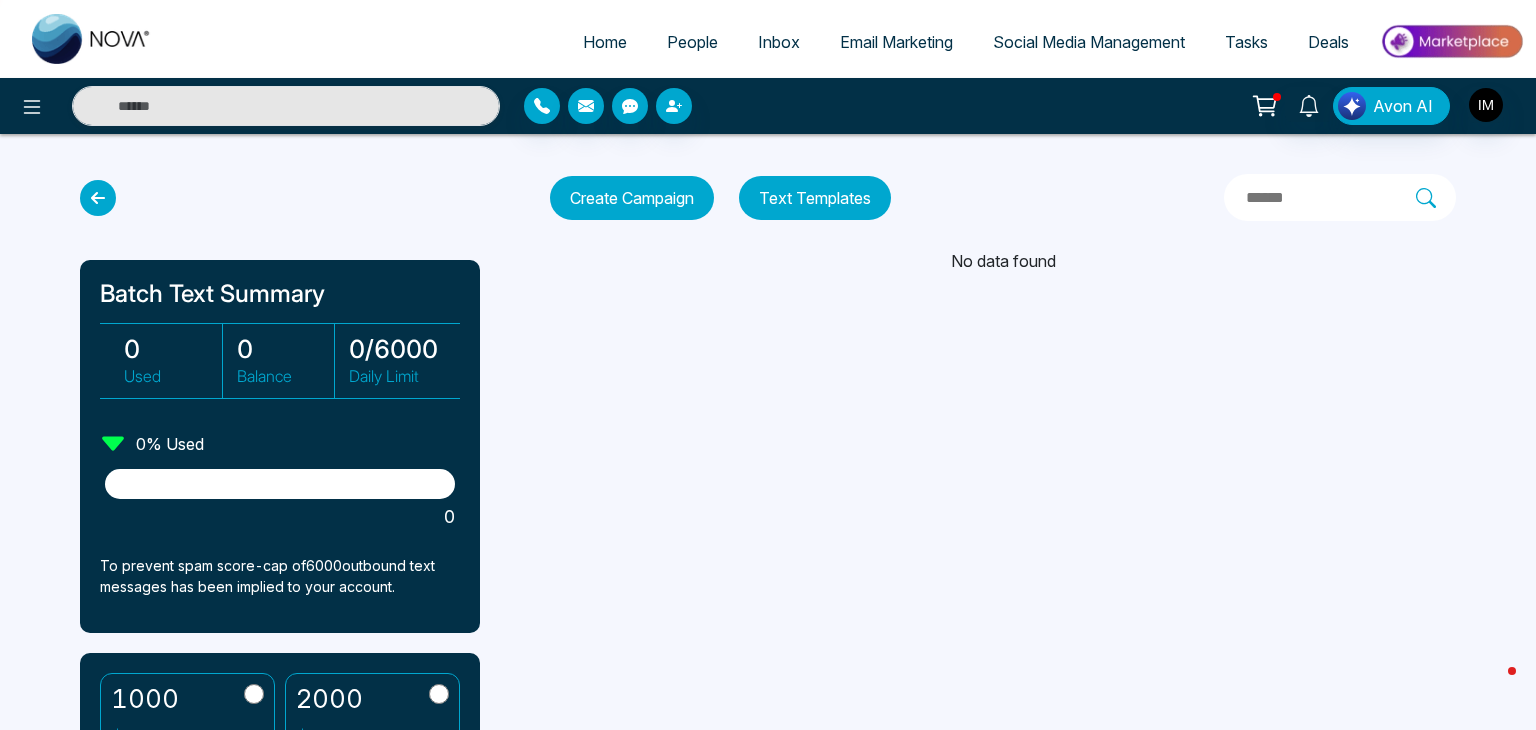 click at bounding box center [98, 198] 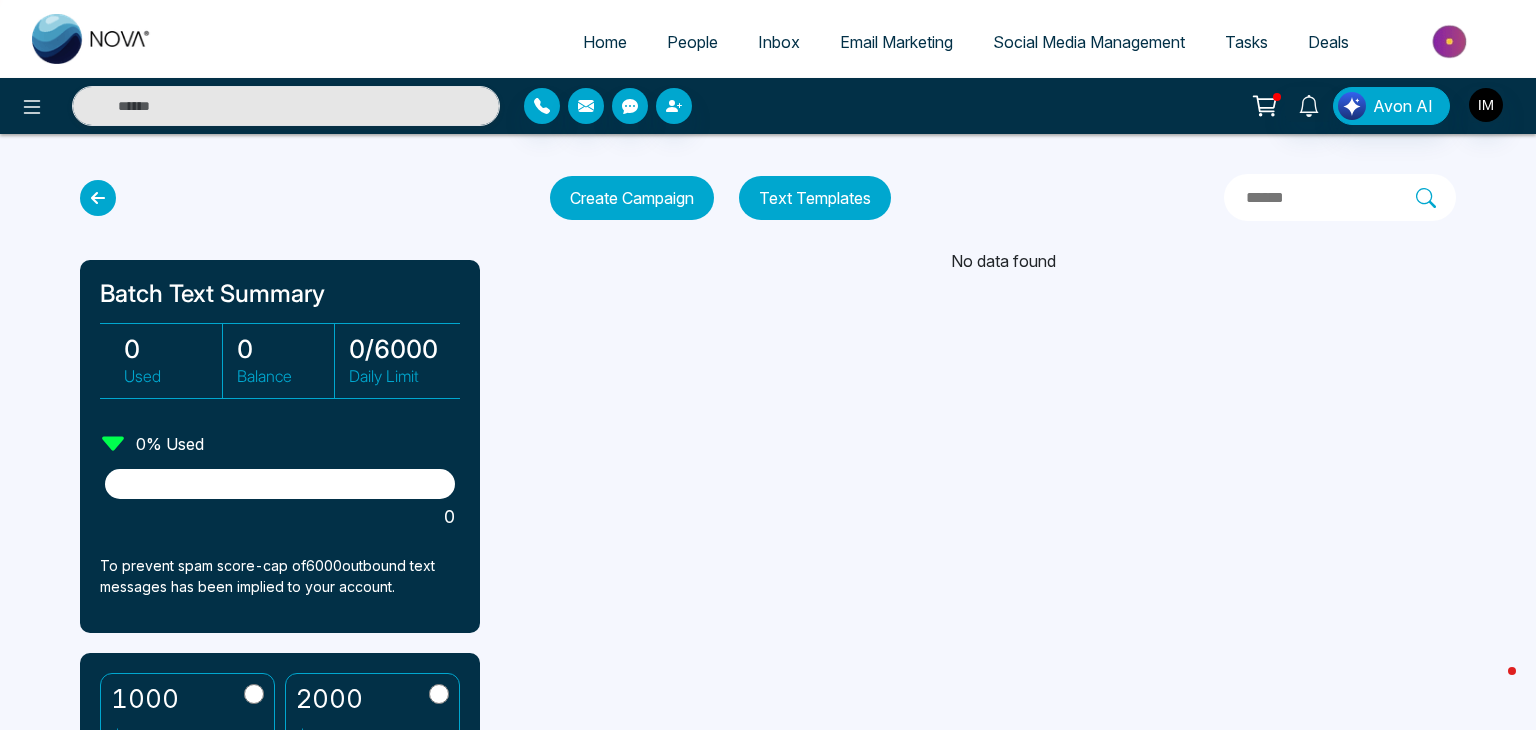 click at bounding box center (98, 198) 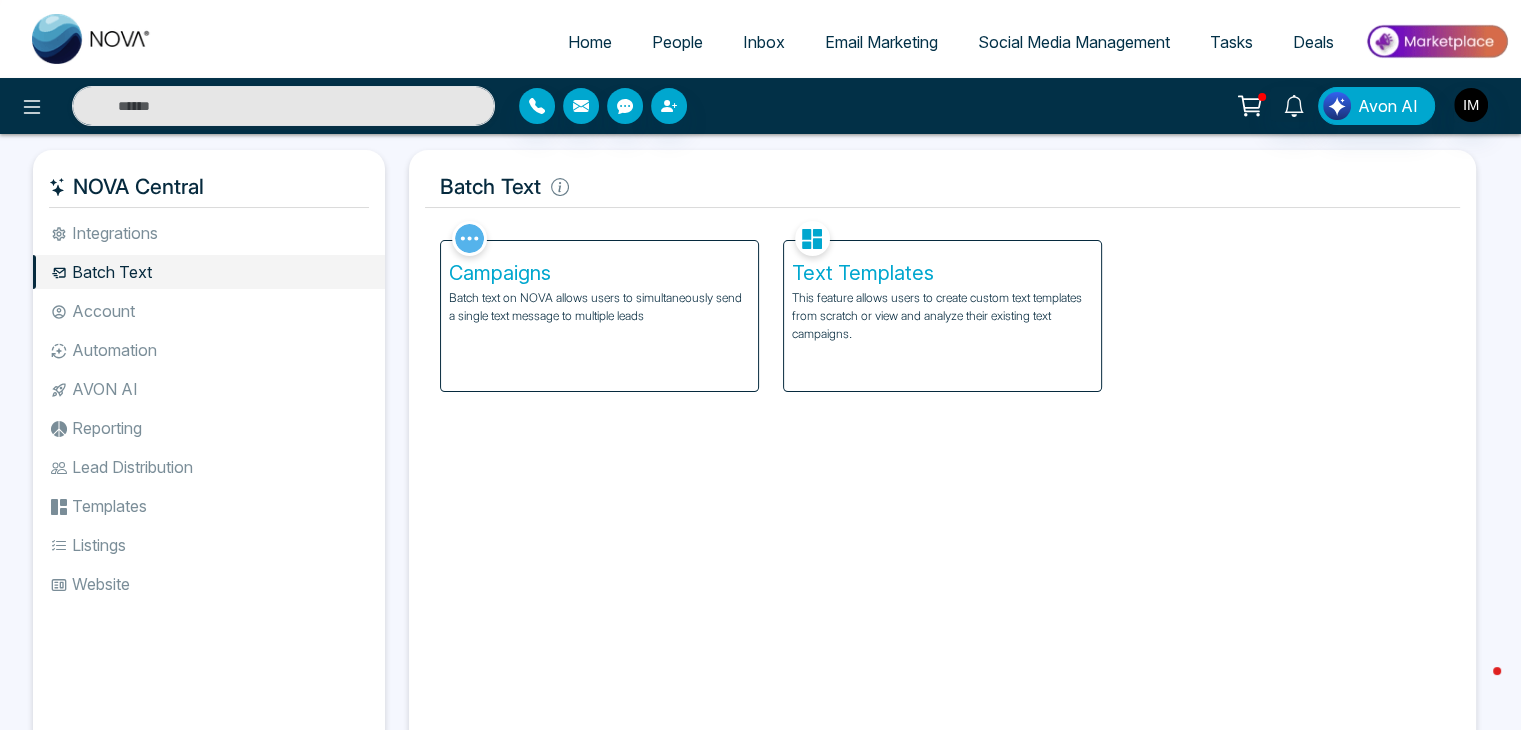 click on "Integrations" at bounding box center [209, 233] 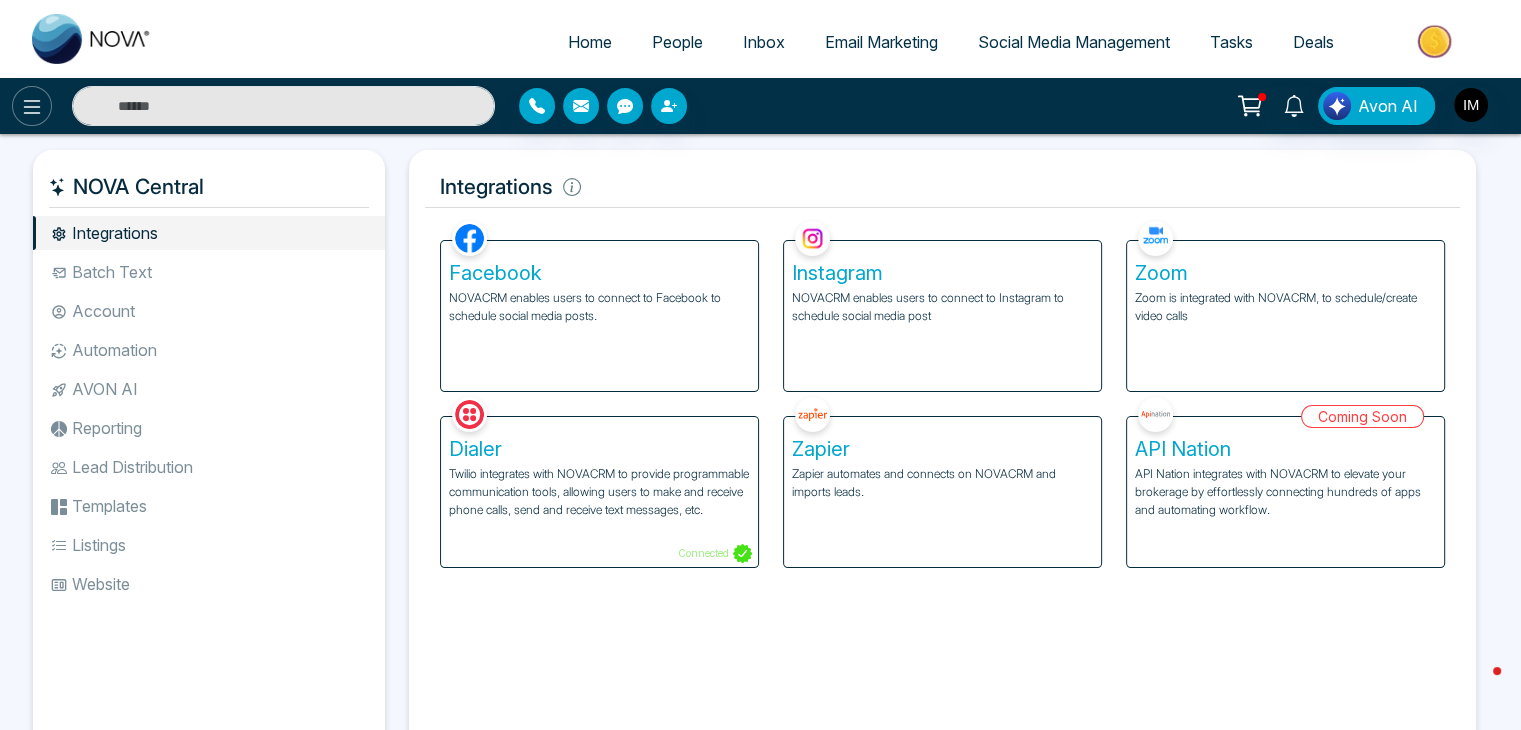 click 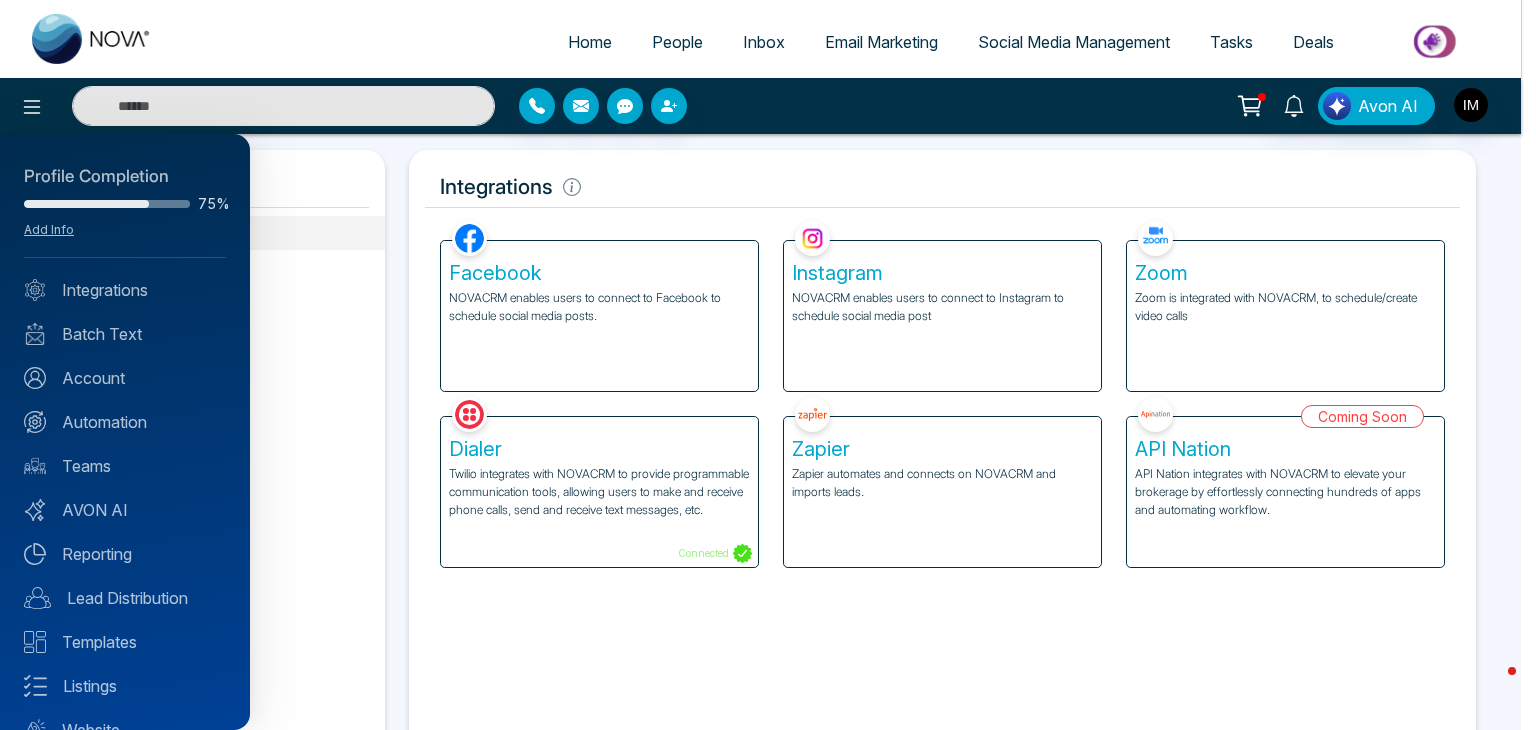 click at bounding box center [768, 365] 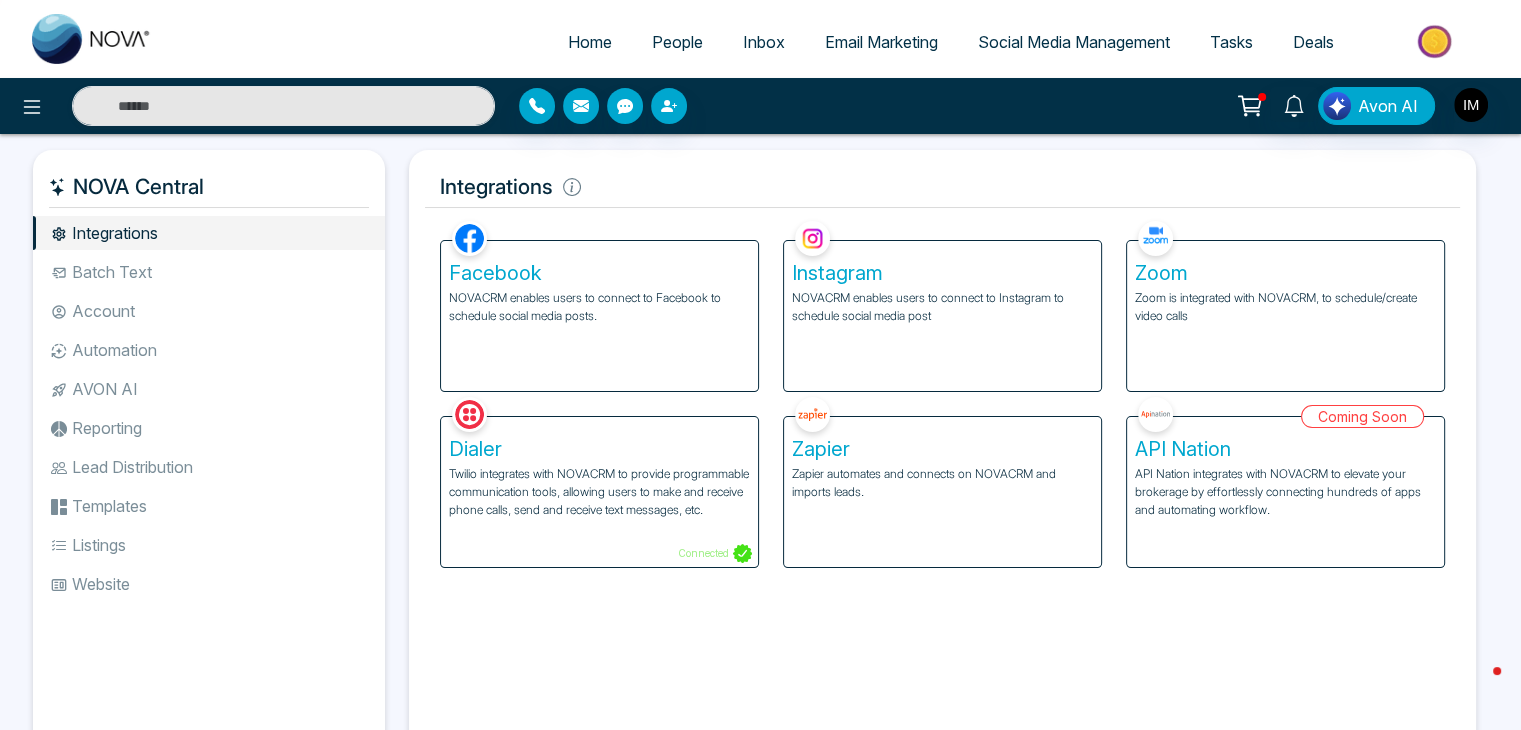 click on "Home People Inbox Email Marketing Social Media Management Tasks Deals" at bounding box center [840, 43] 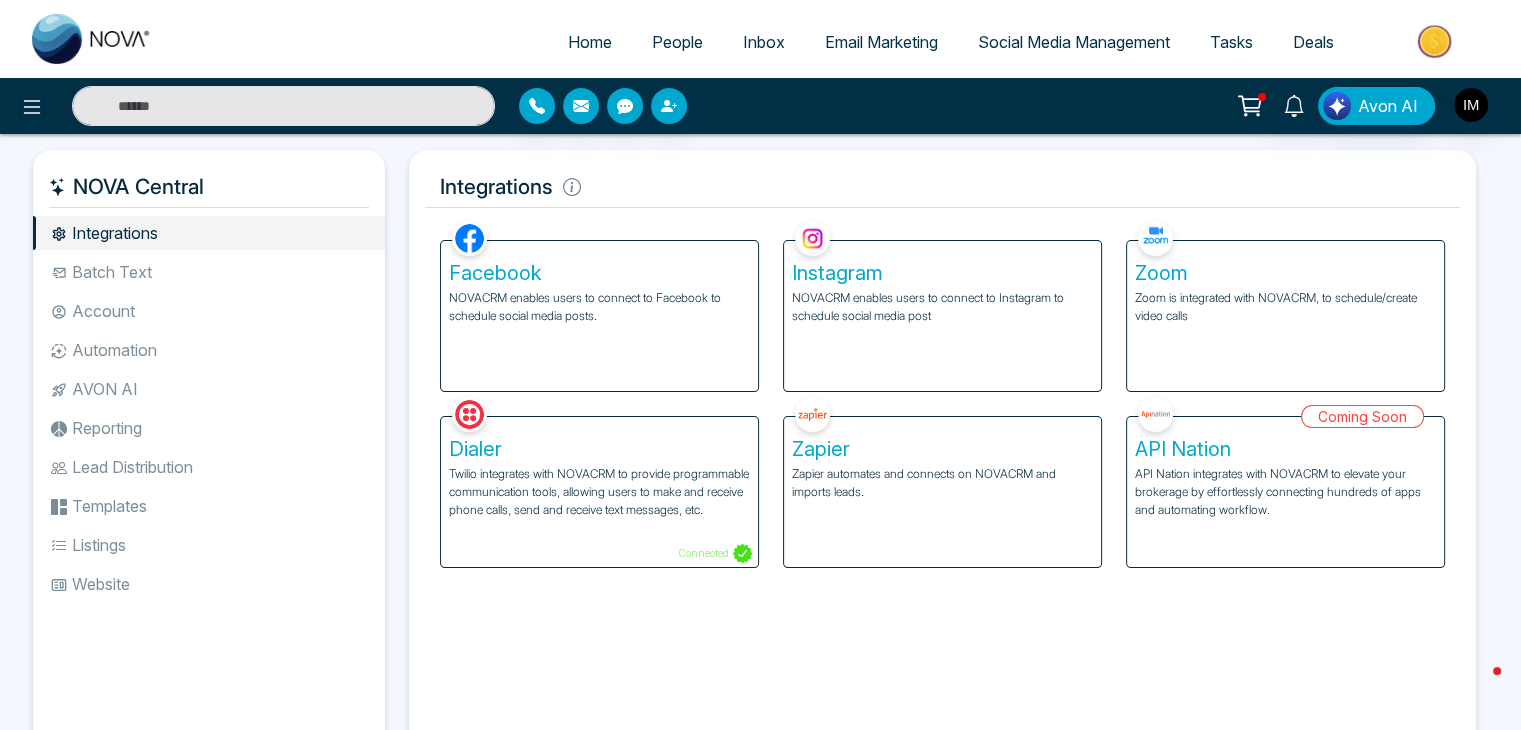 click on "Home" at bounding box center [590, 42] 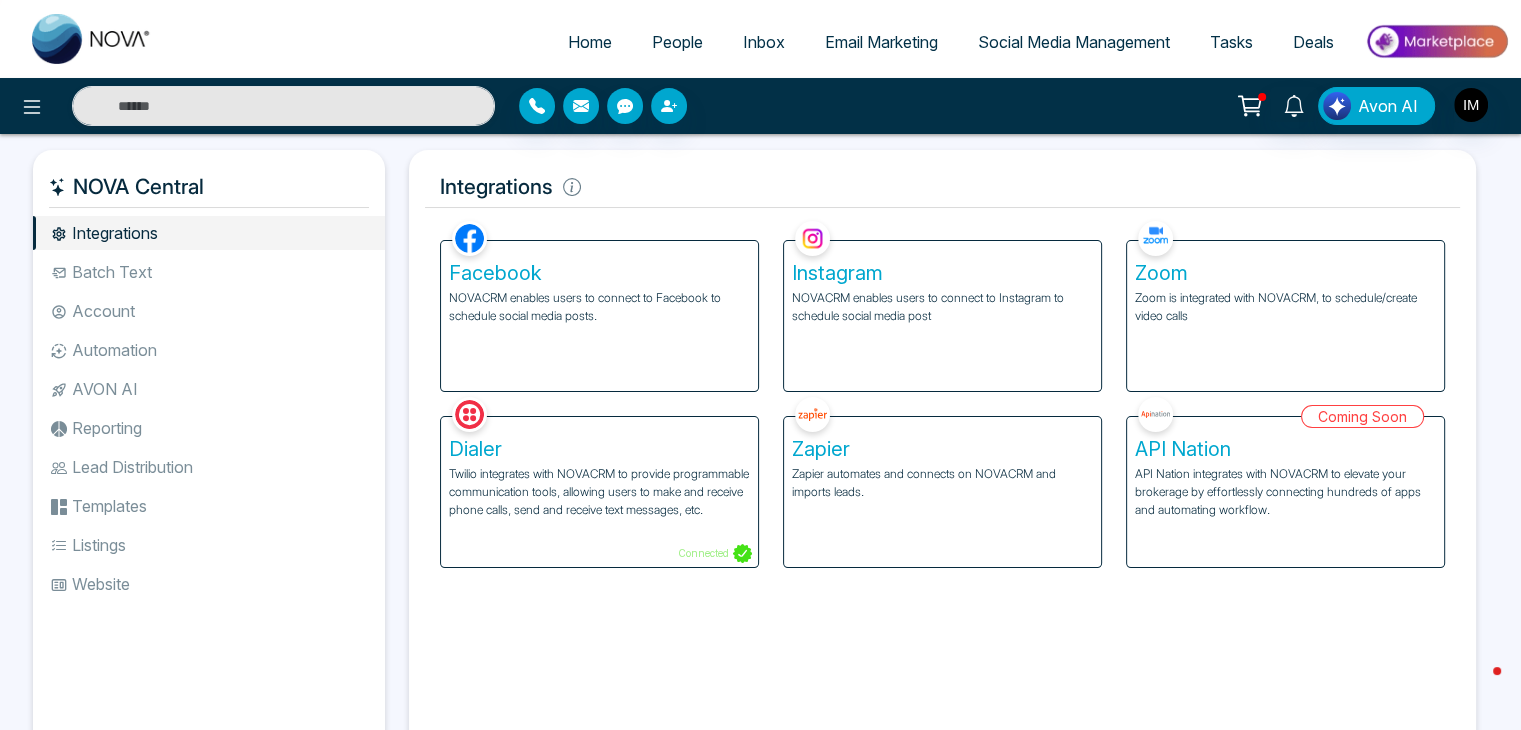 select on "*" 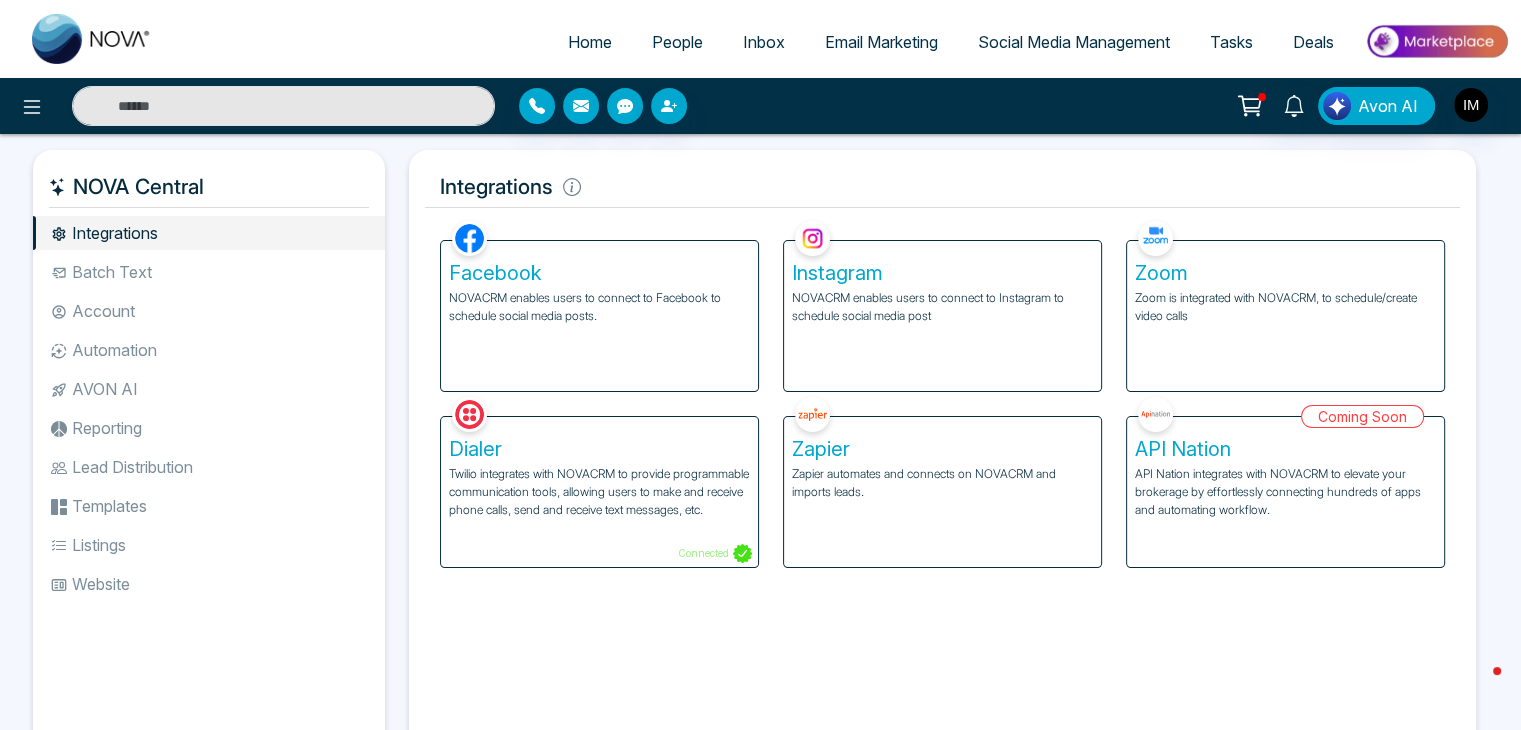 select on "*" 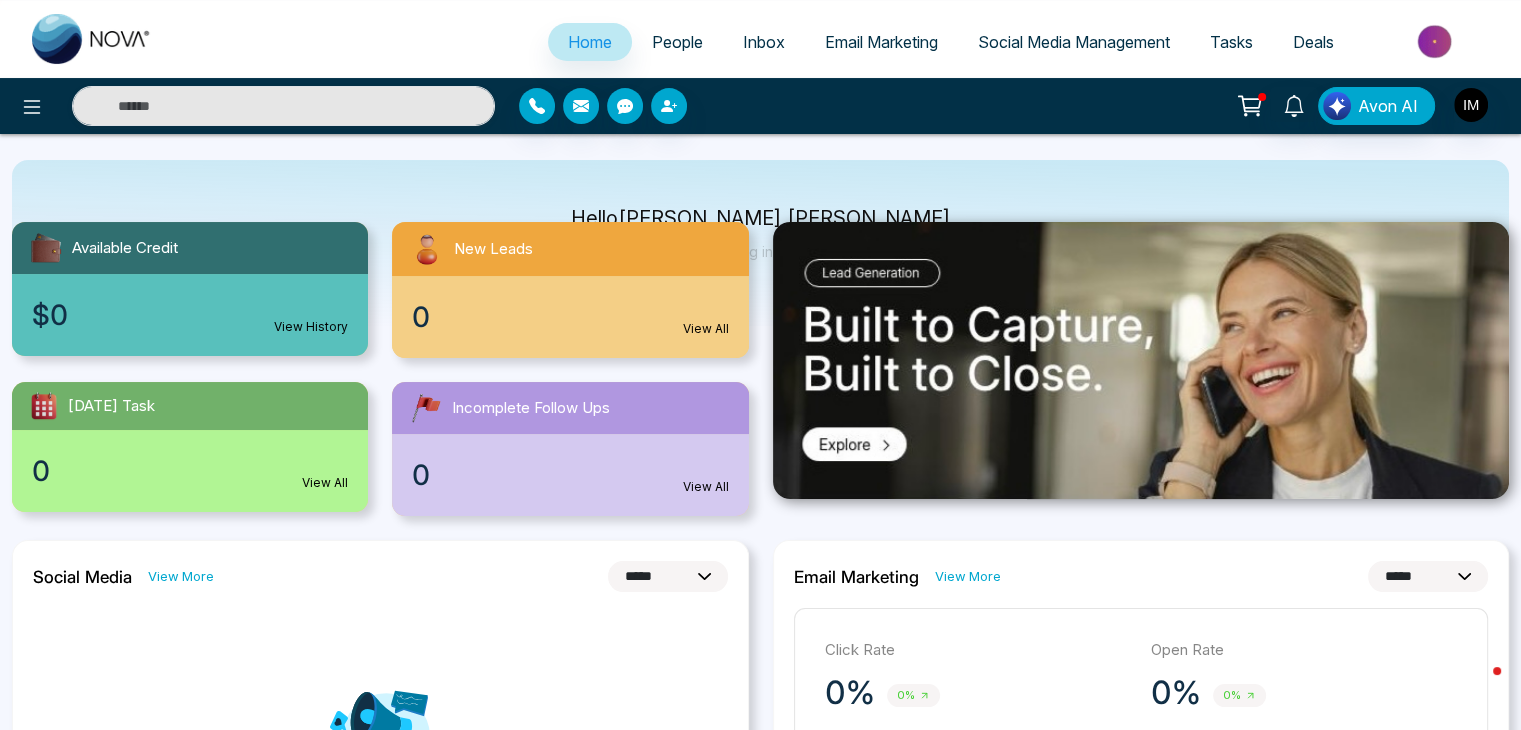 scroll, scrollTop: 0, scrollLeft: 0, axis: both 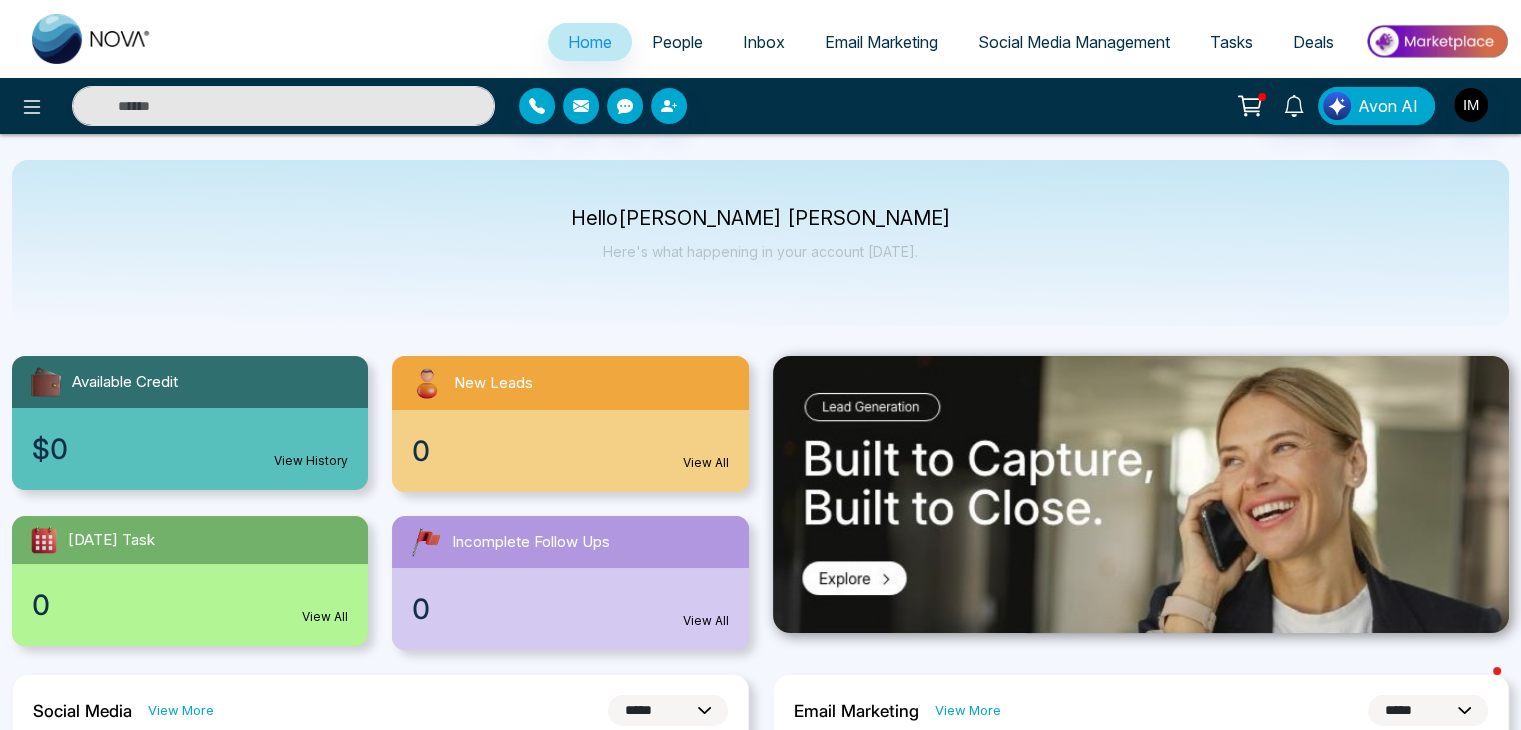 click 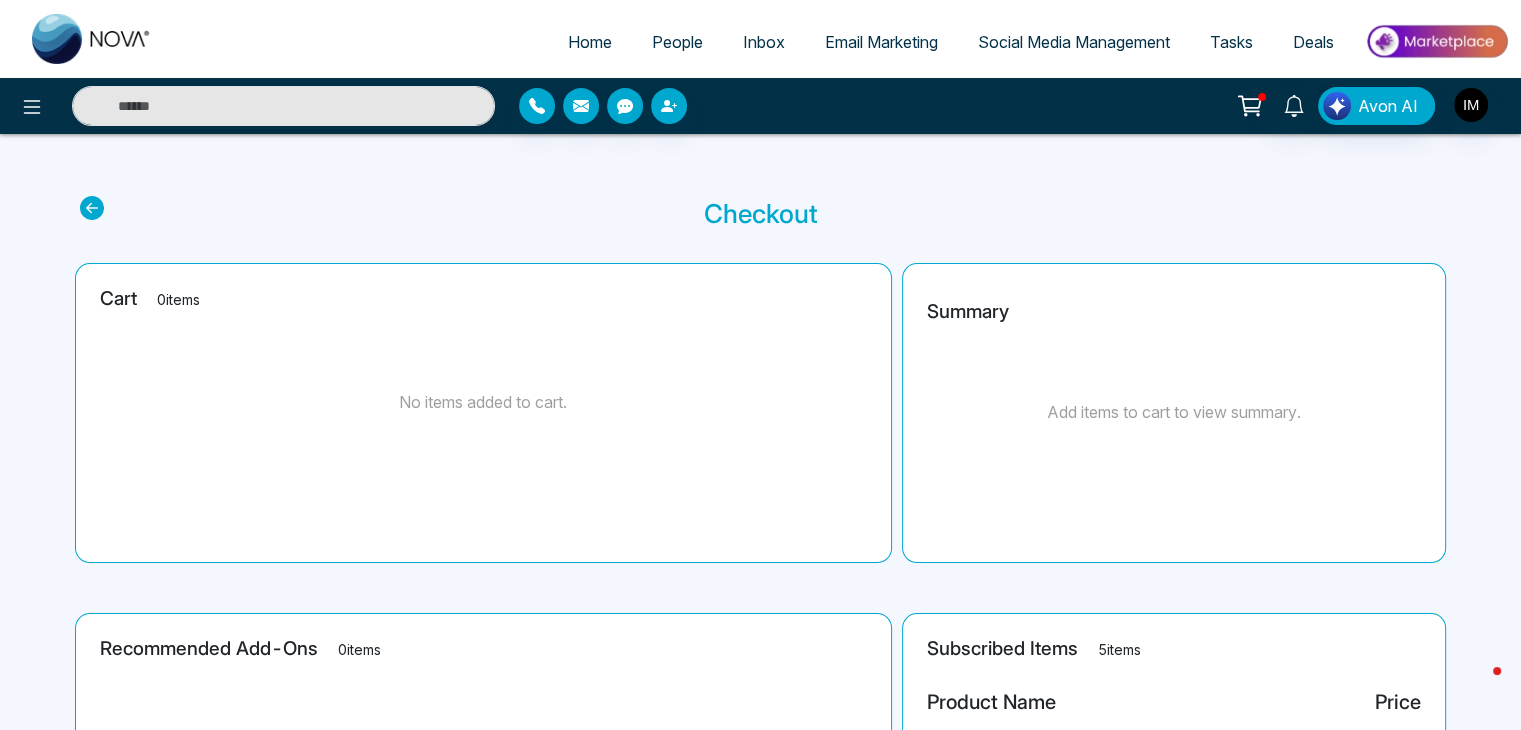 click on "Home" at bounding box center [590, 42] 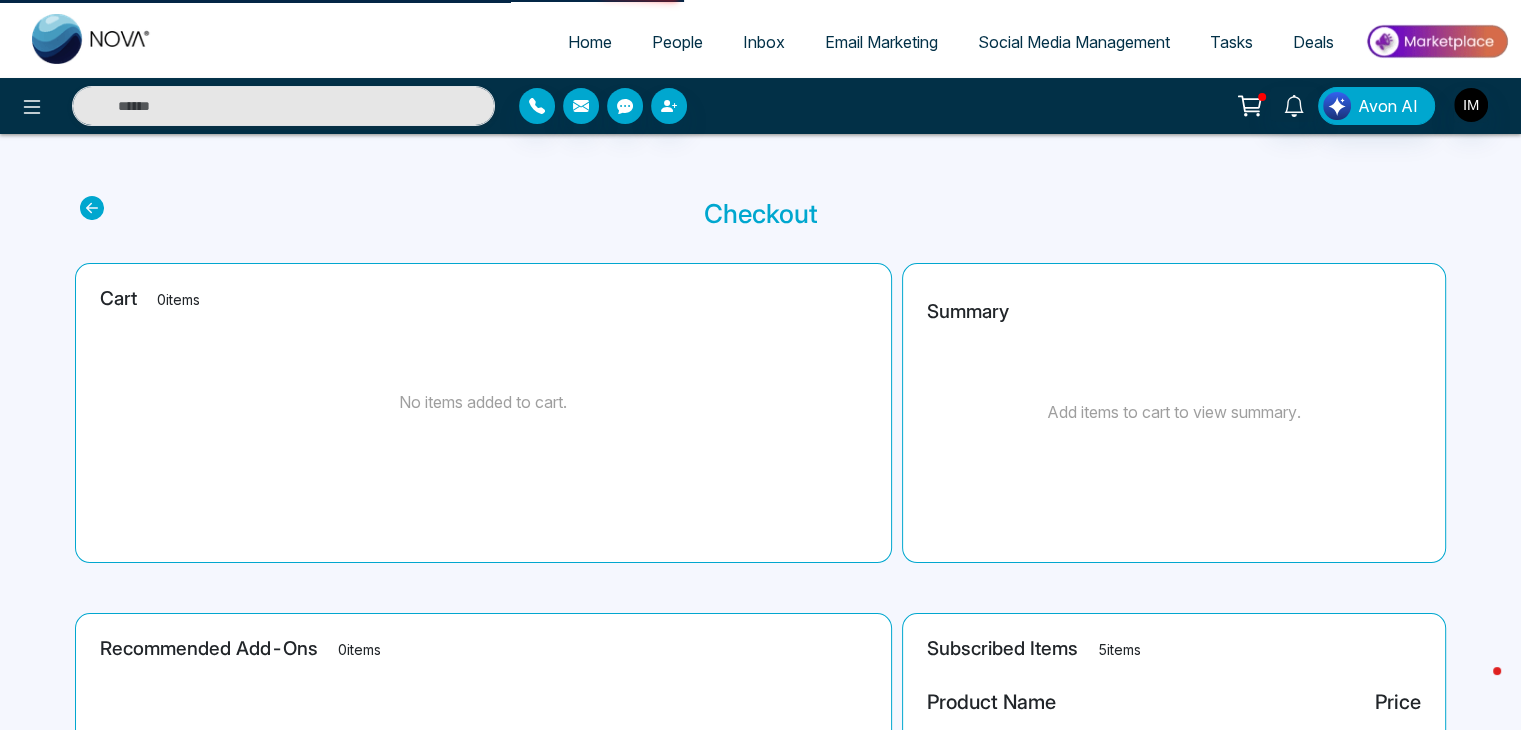 select on "*" 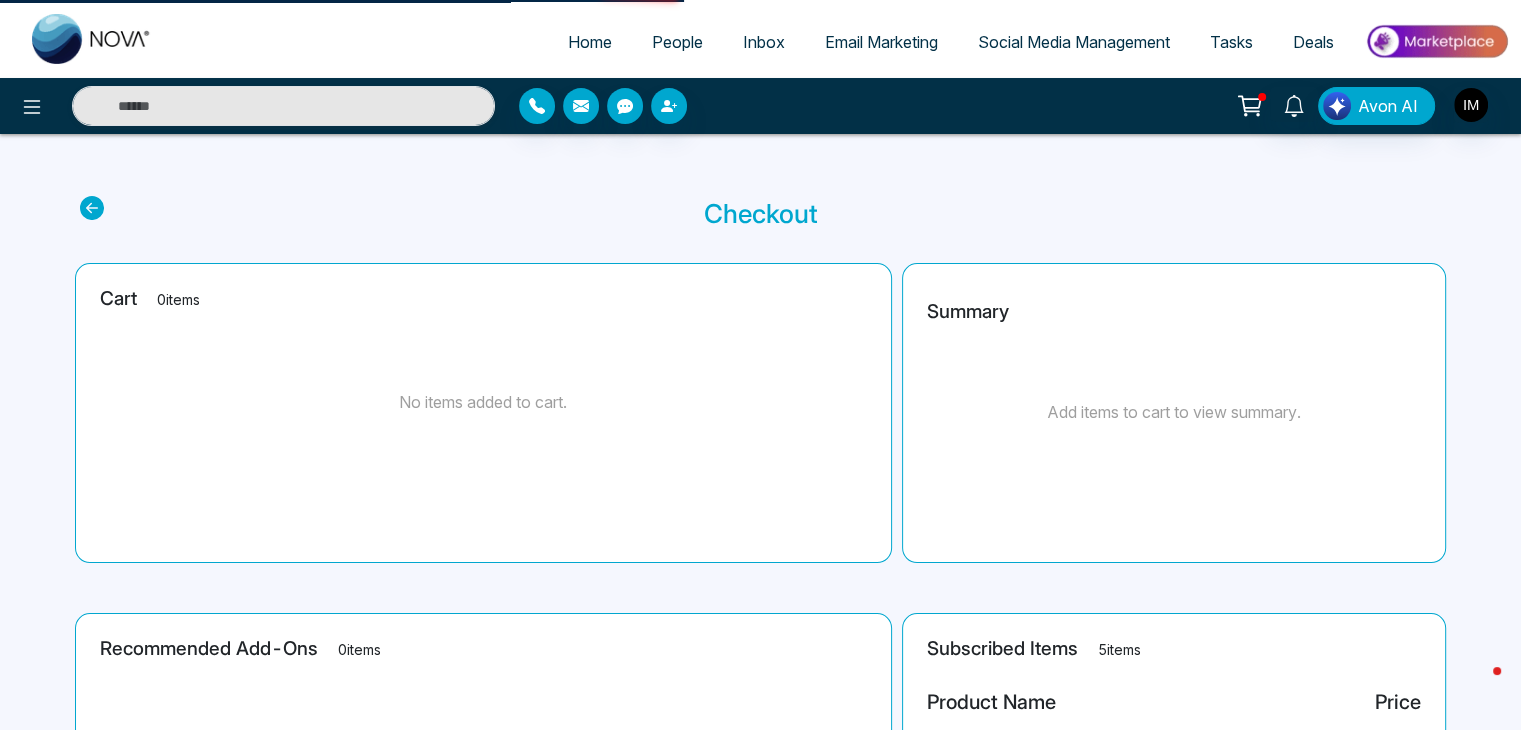 select on "*" 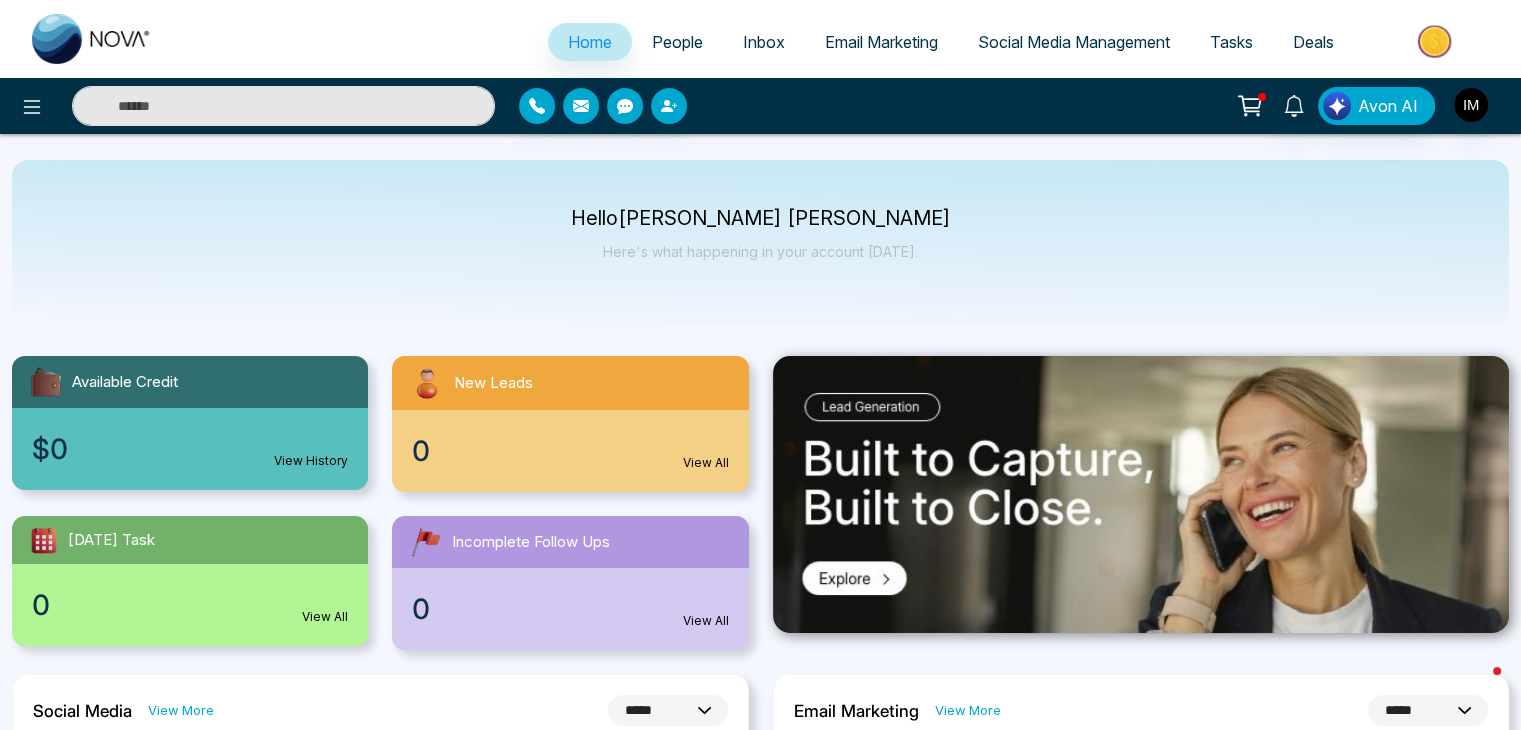 click at bounding box center [253, 106] 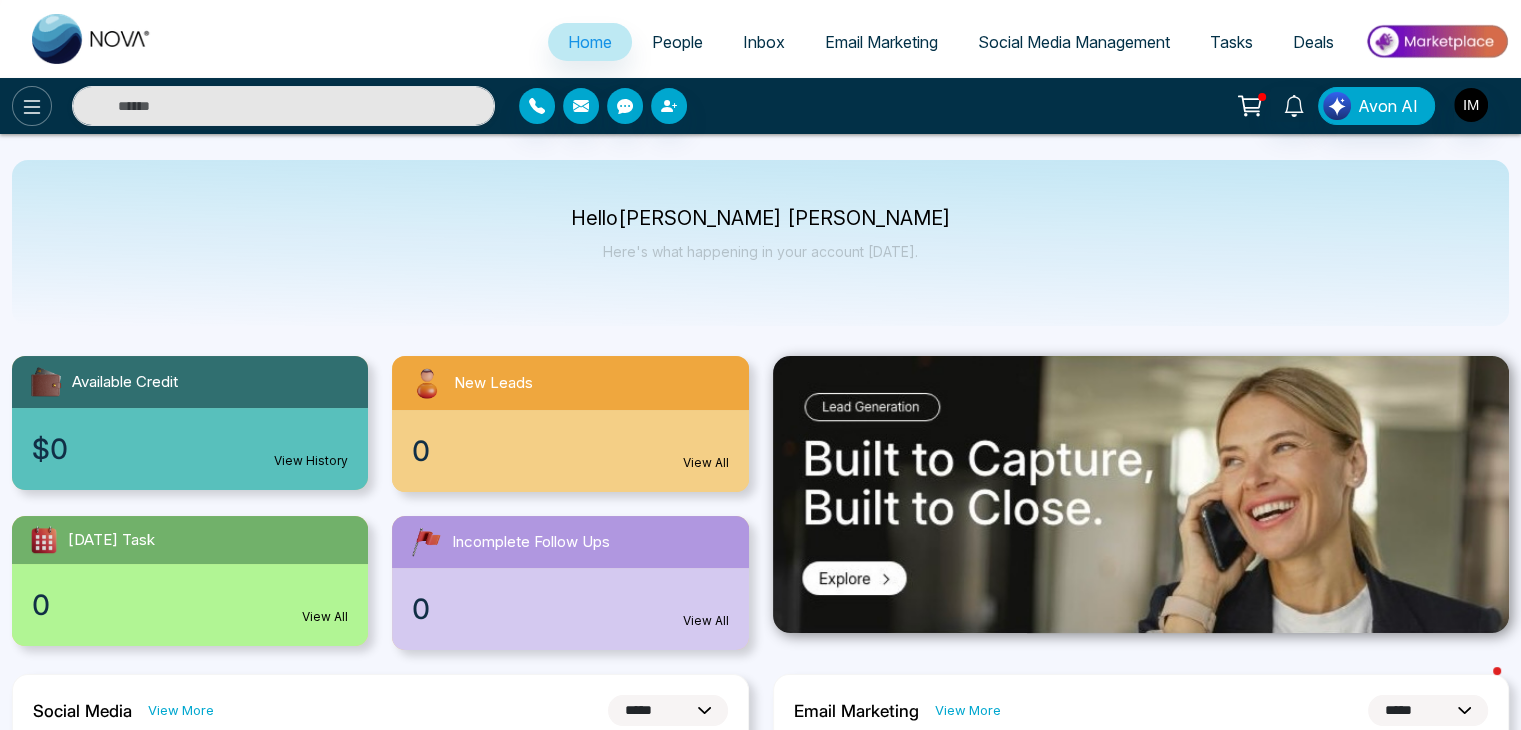 click 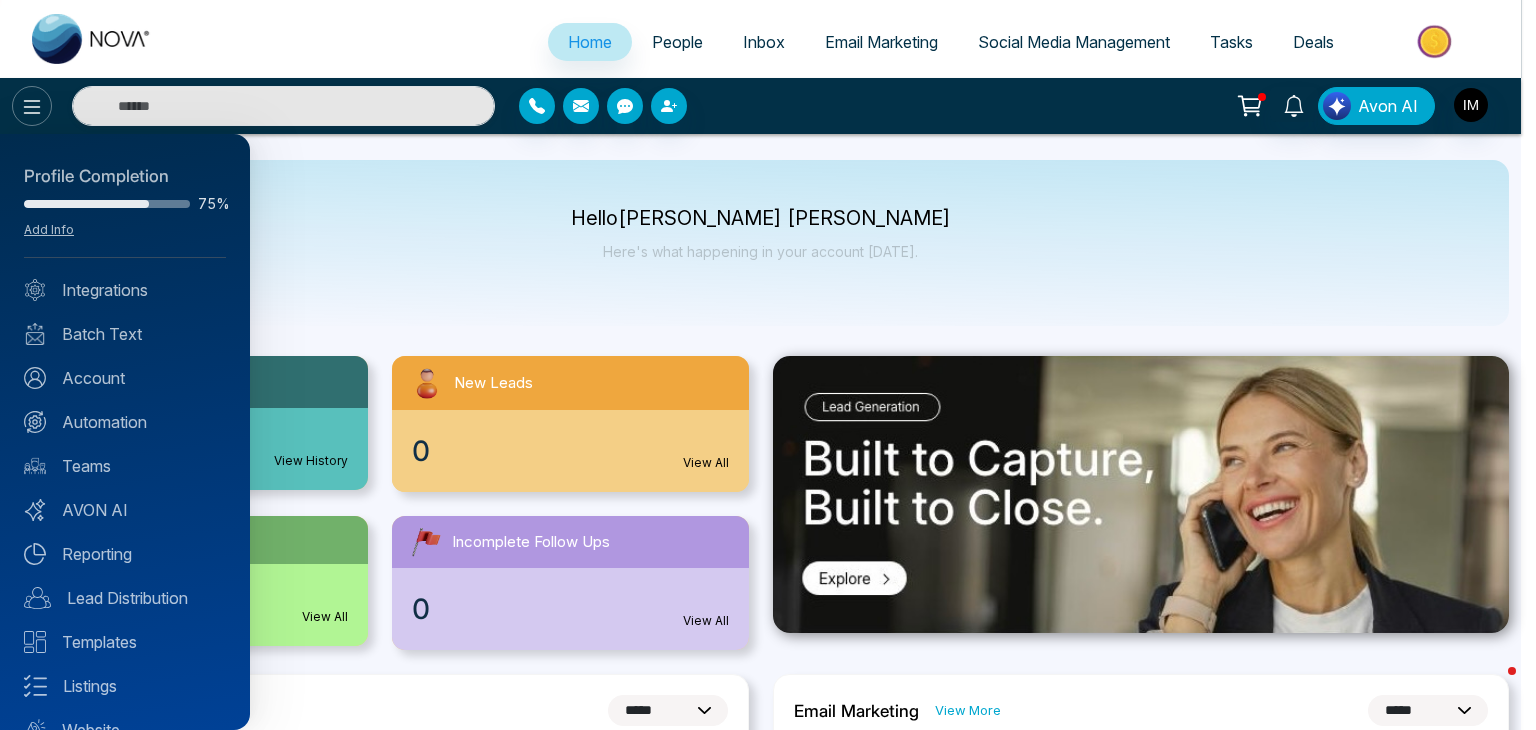 click at bounding box center (768, 365) 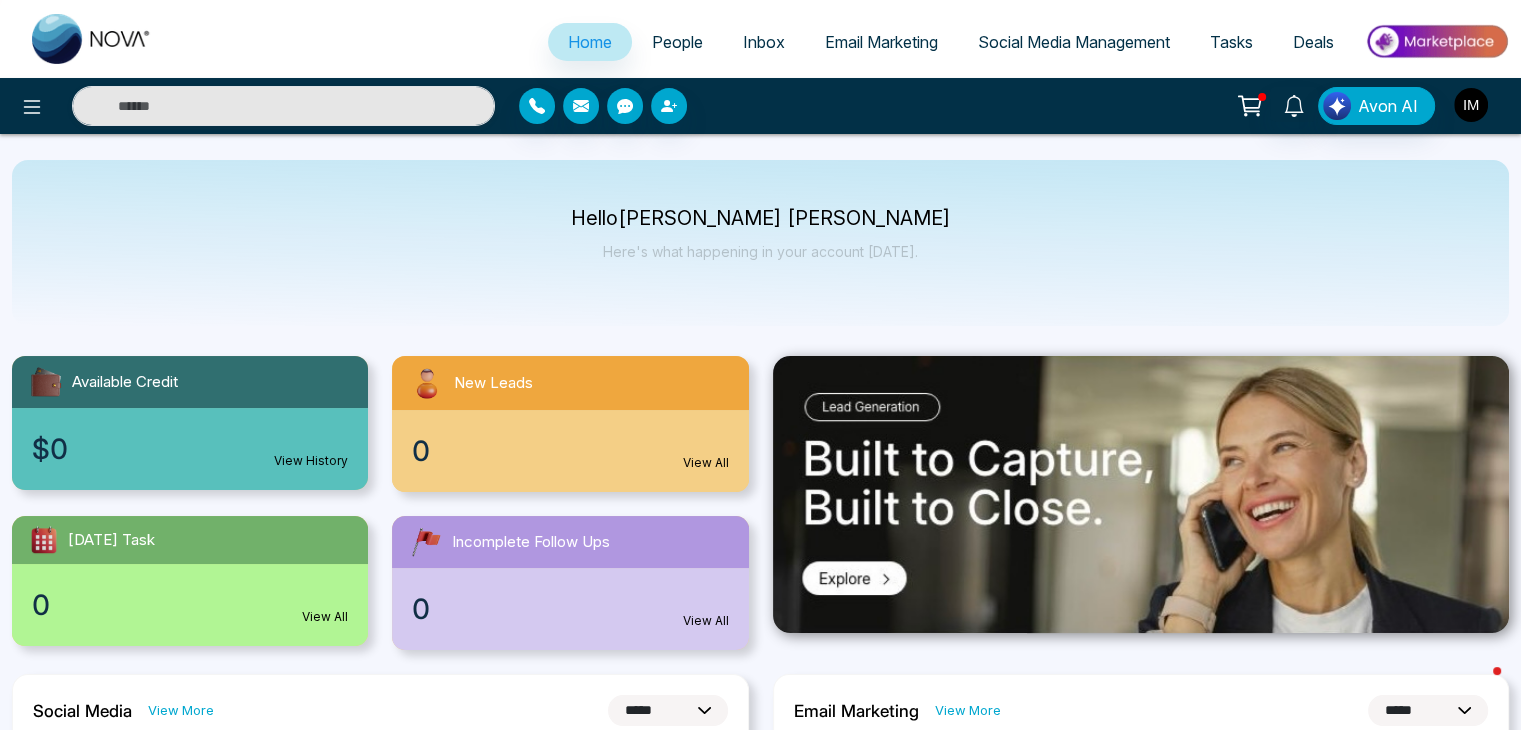 click at bounding box center [1471, 105] 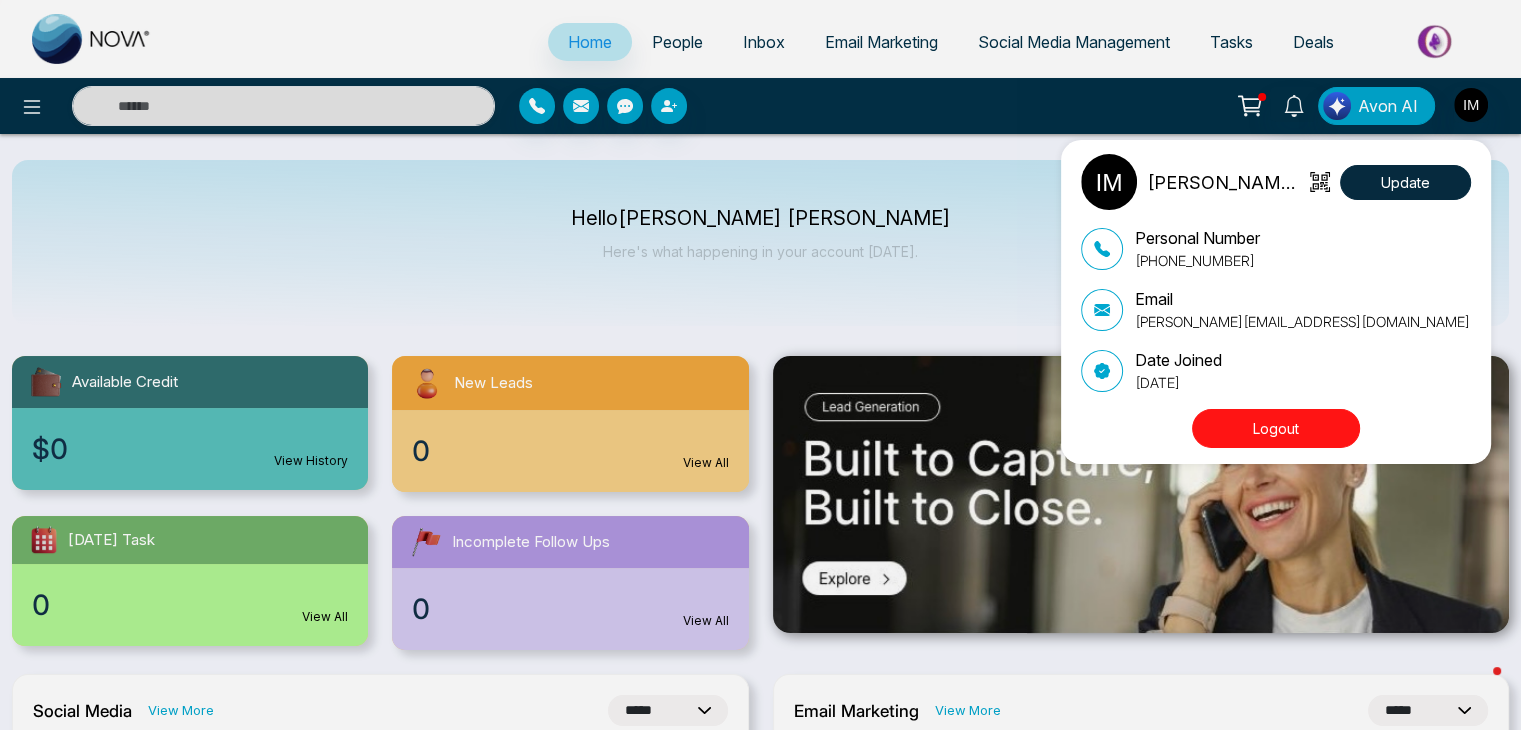 click on "[PERSON_NAME] [PERSON_NAME] Update Personal Number [PHONE_NUMBER] Email [PERSON_NAME][EMAIL_ADDRESS][DOMAIN_NAME] Date Joined [DATE] Logout" at bounding box center (760, 365) 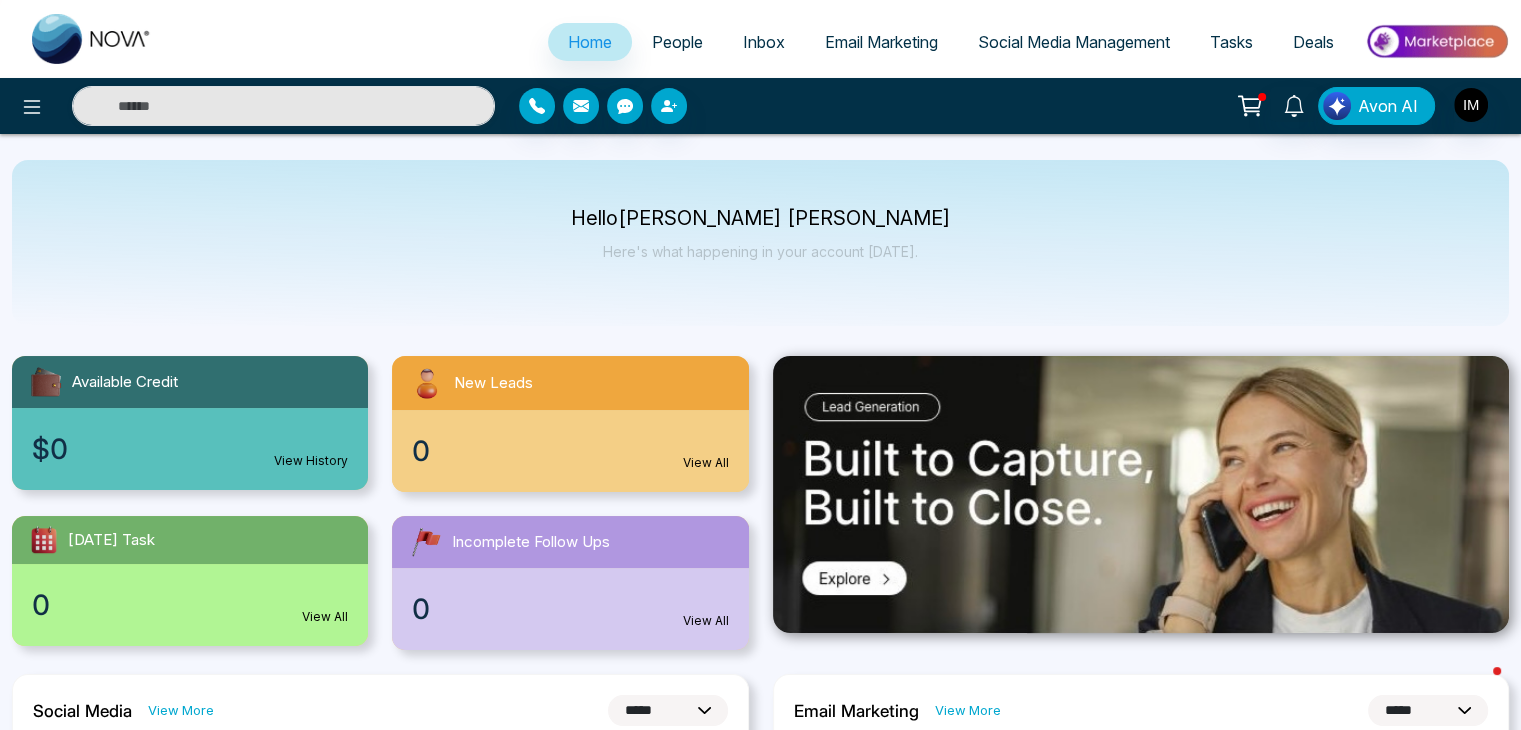 click 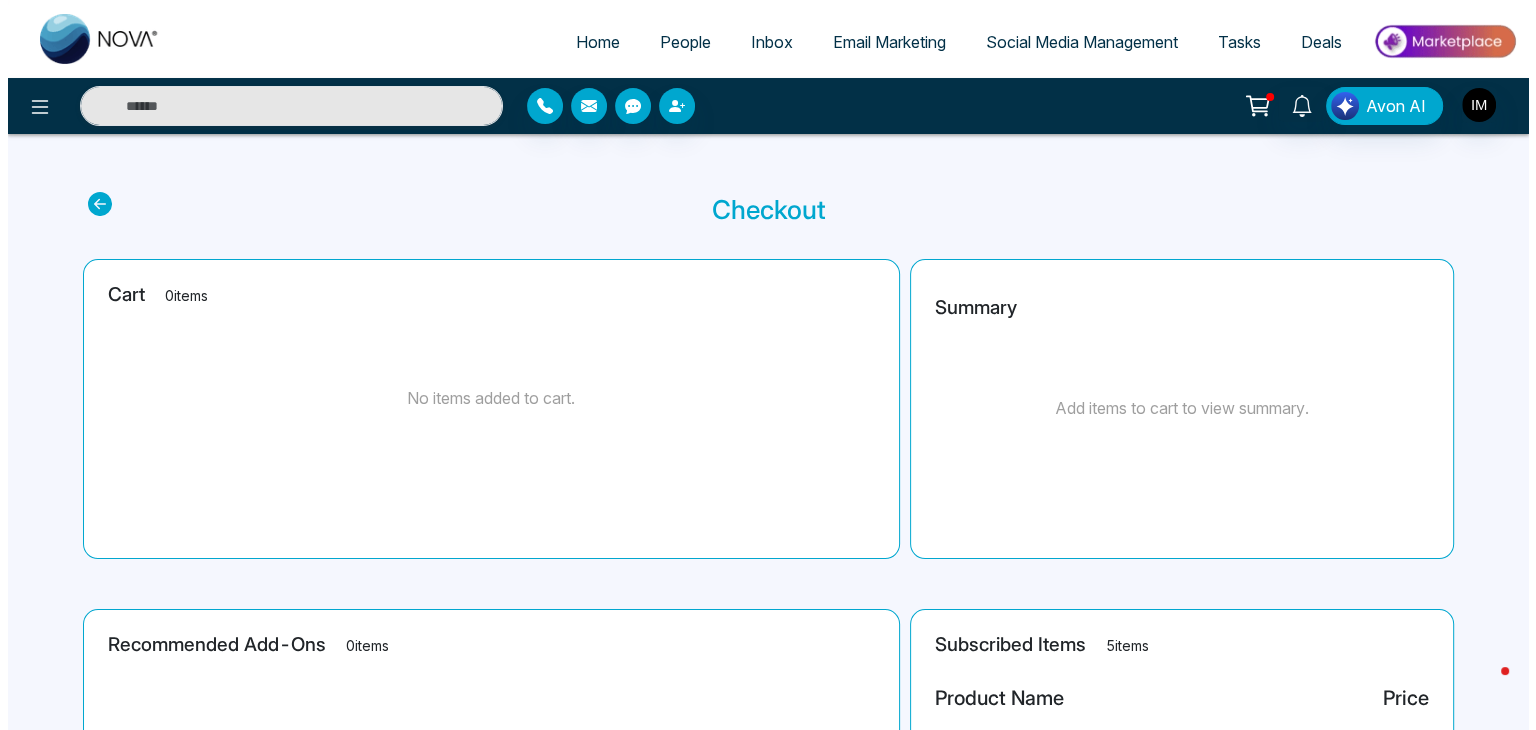 scroll, scrollTop: 0, scrollLeft: 0, axis: both 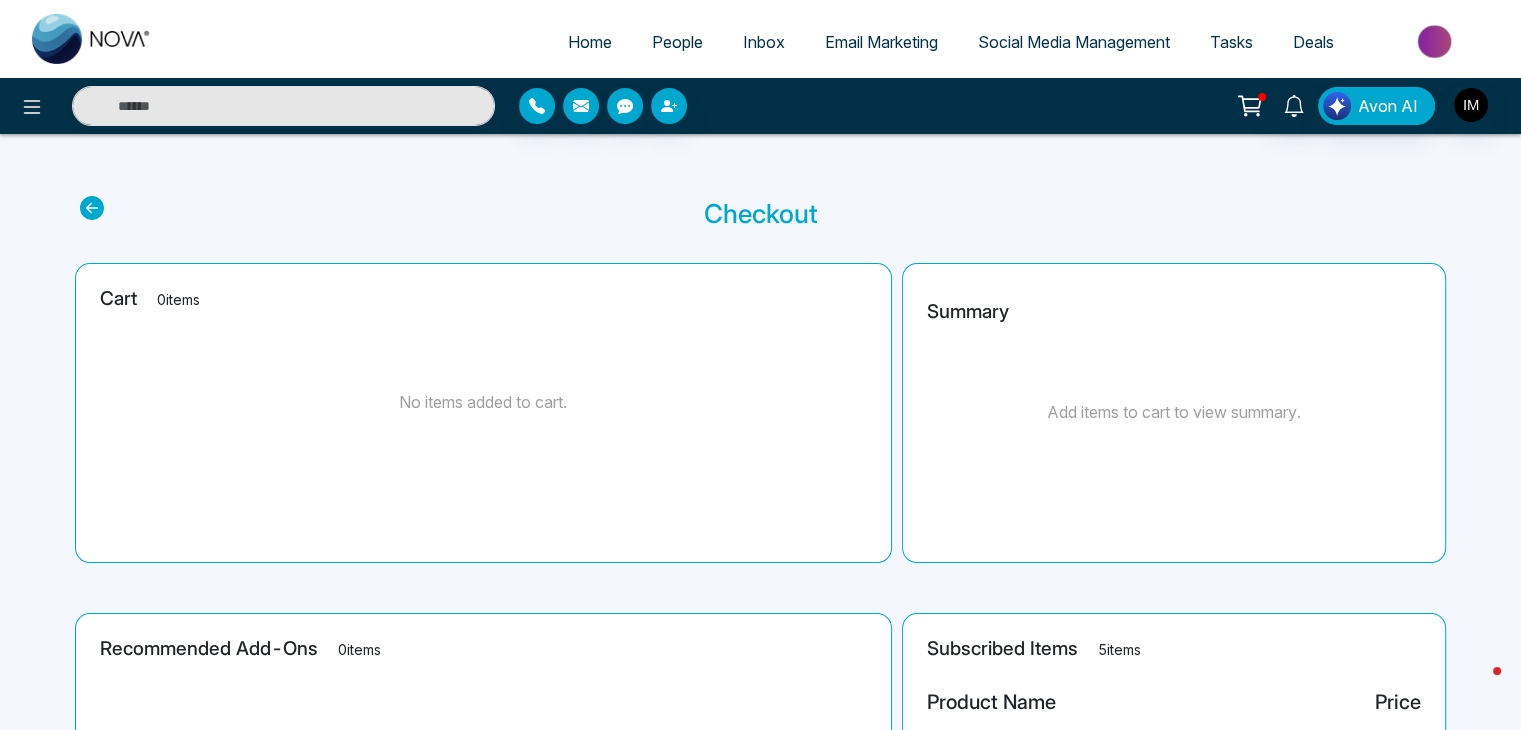 click on "Home" at bounding box center [590, 42] 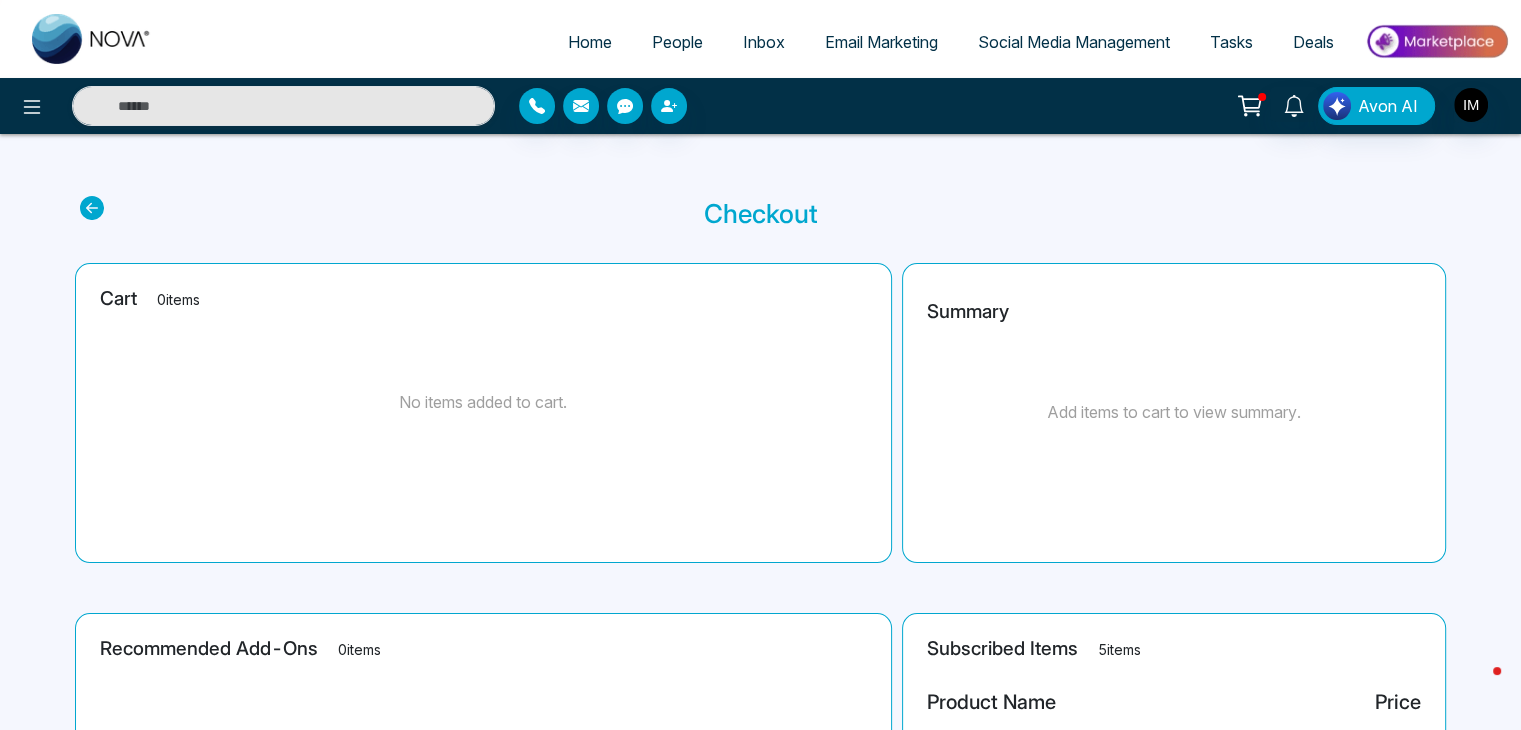 select on "*" 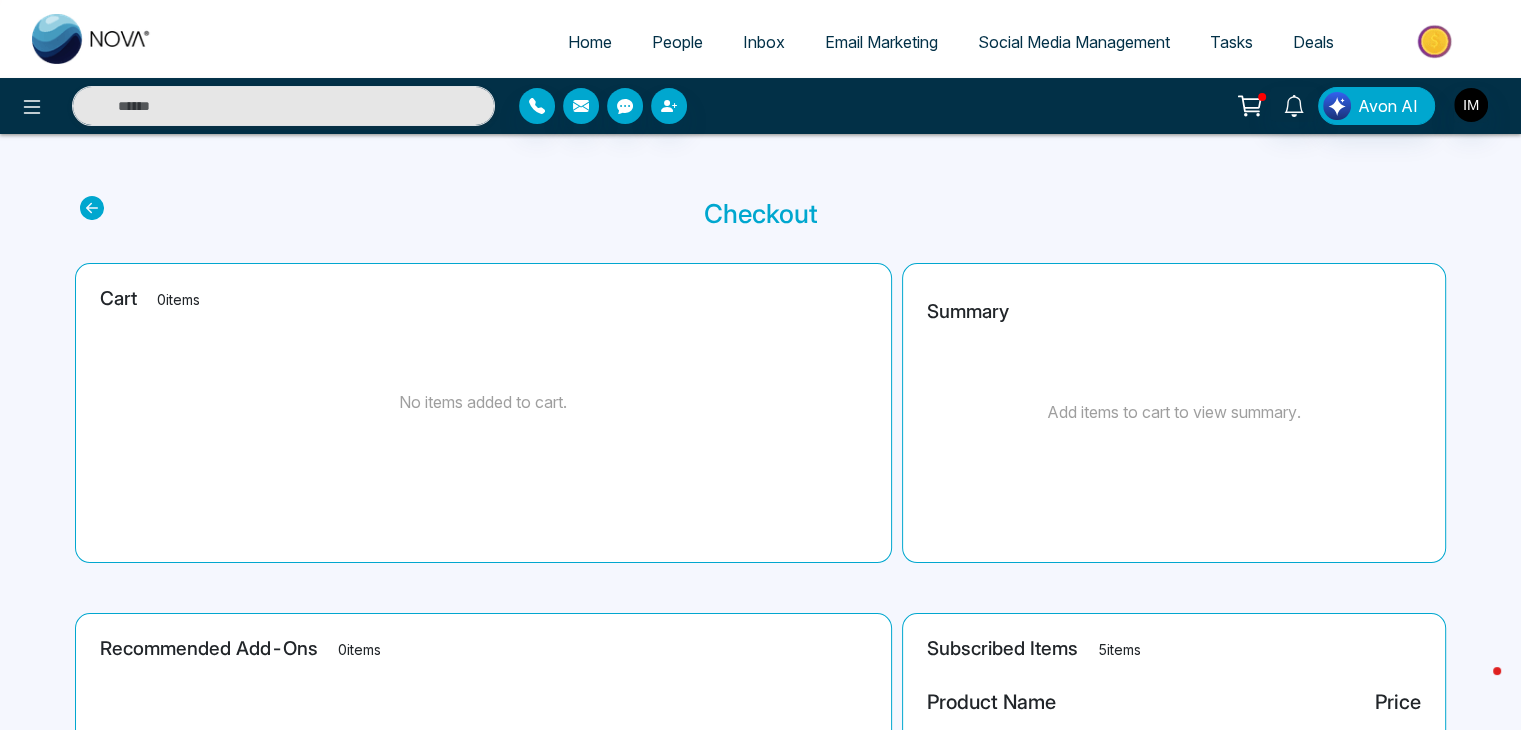 select on "*" 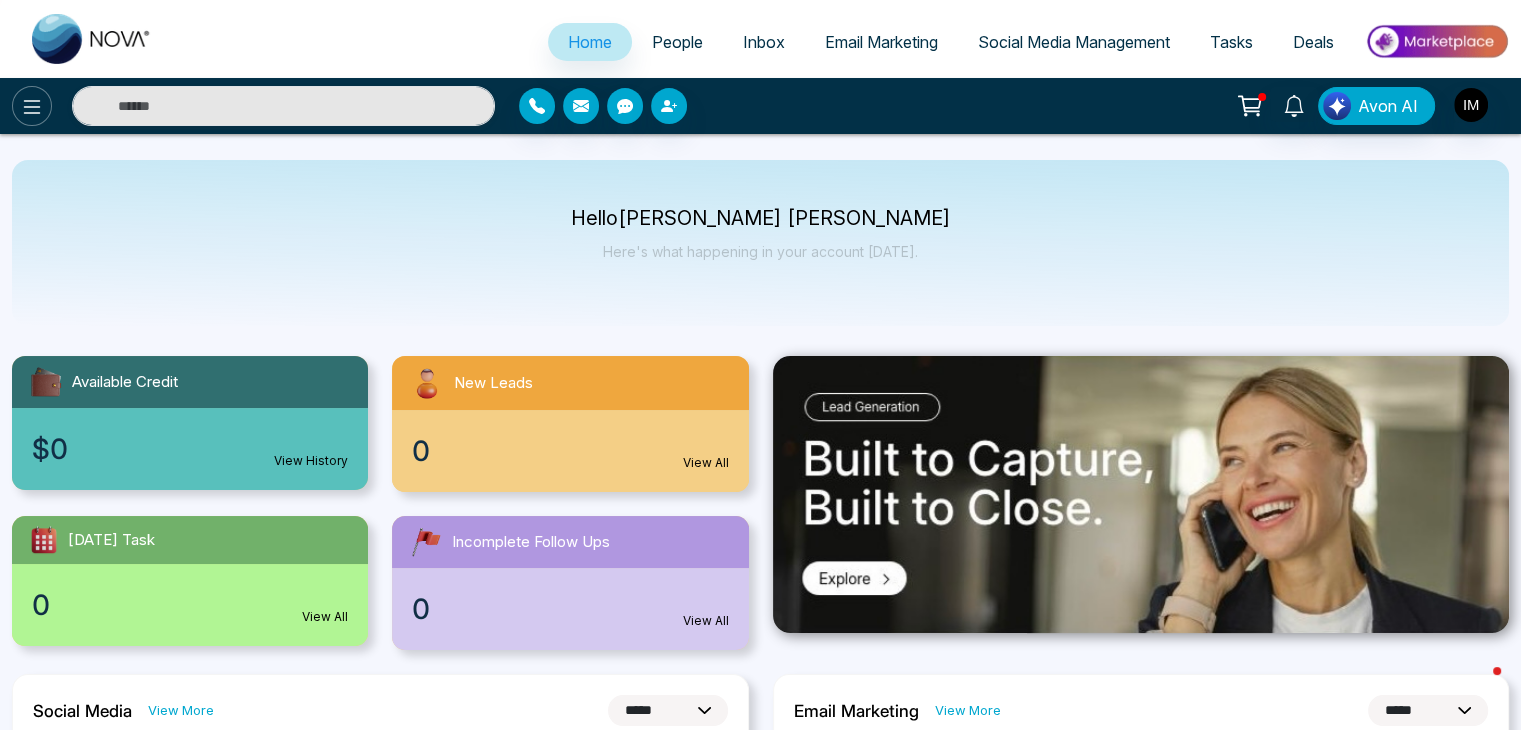 click at bounding box center [32, 106] 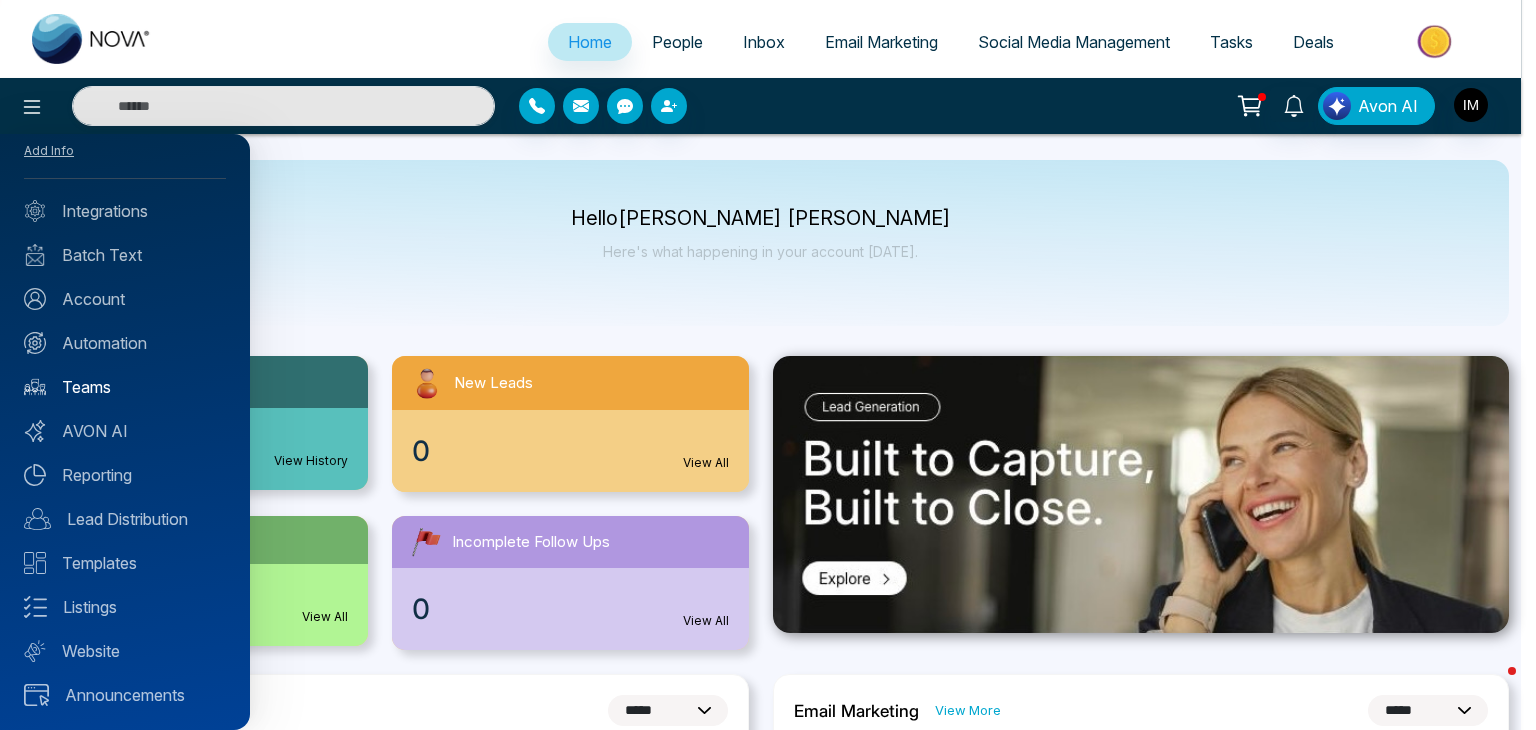 scroll, scrollTop: 0, scrollLeft: 0, axis: both 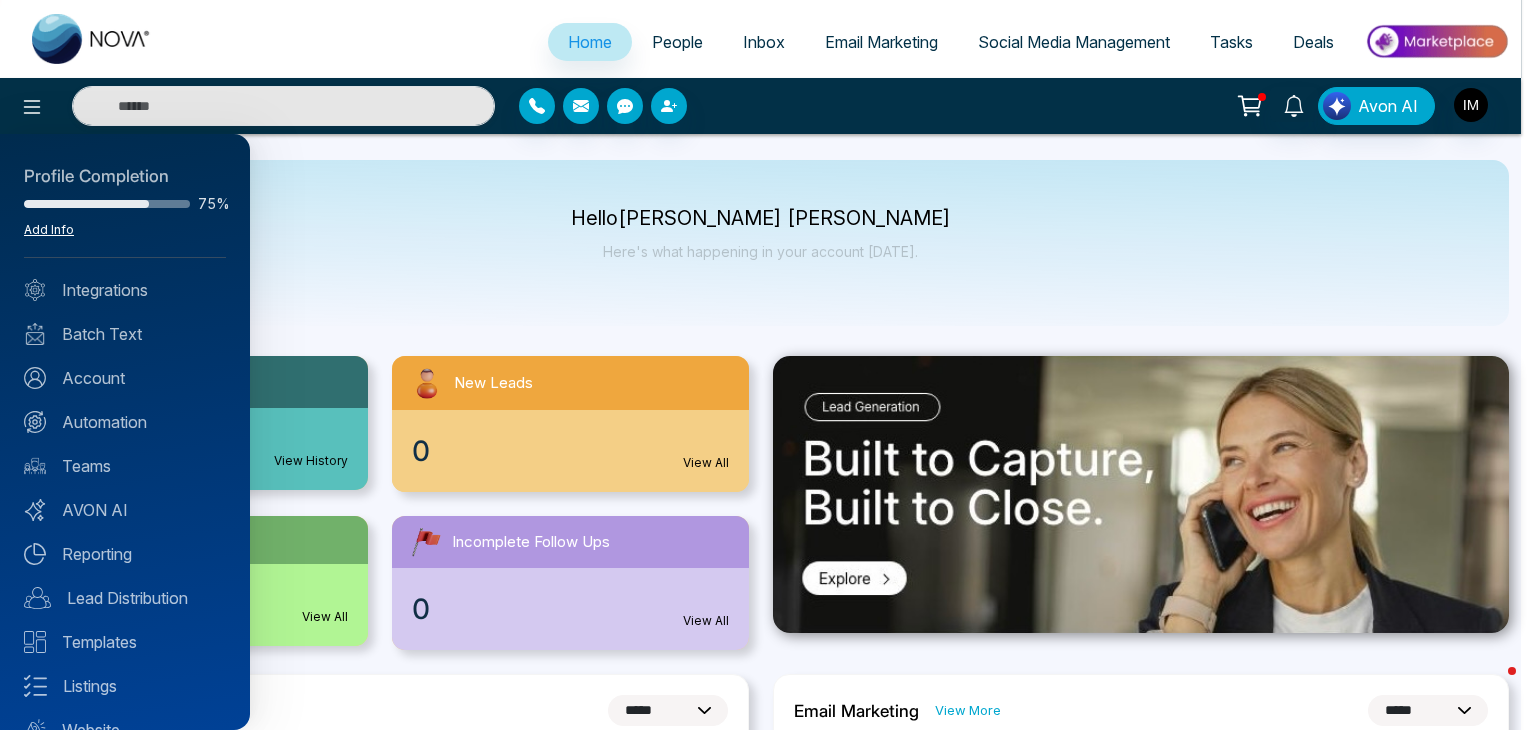 click on "Add Info" at bounding box center [49, 229] 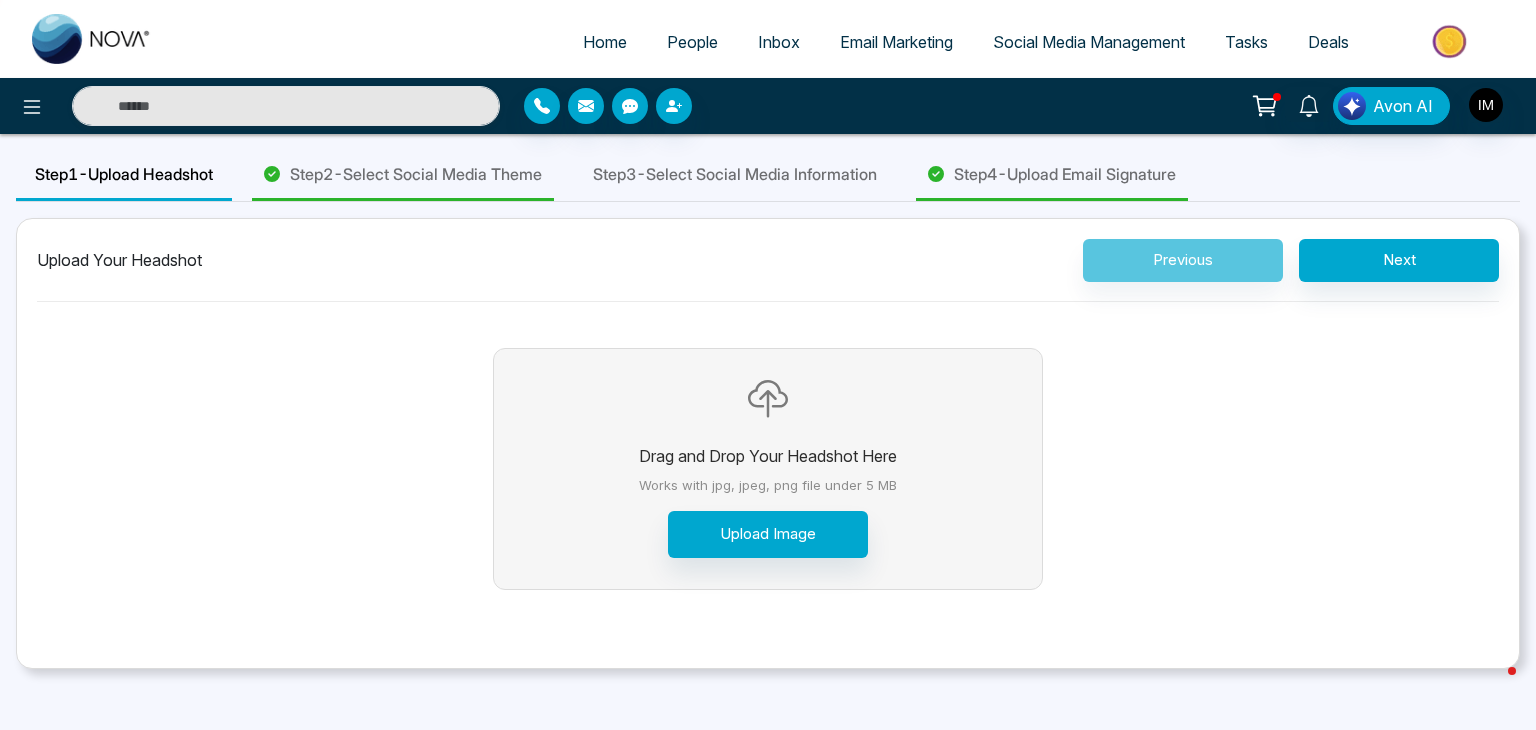 click on "Step  3  -  Select Social Media Information" at bounding box center [735, 174] 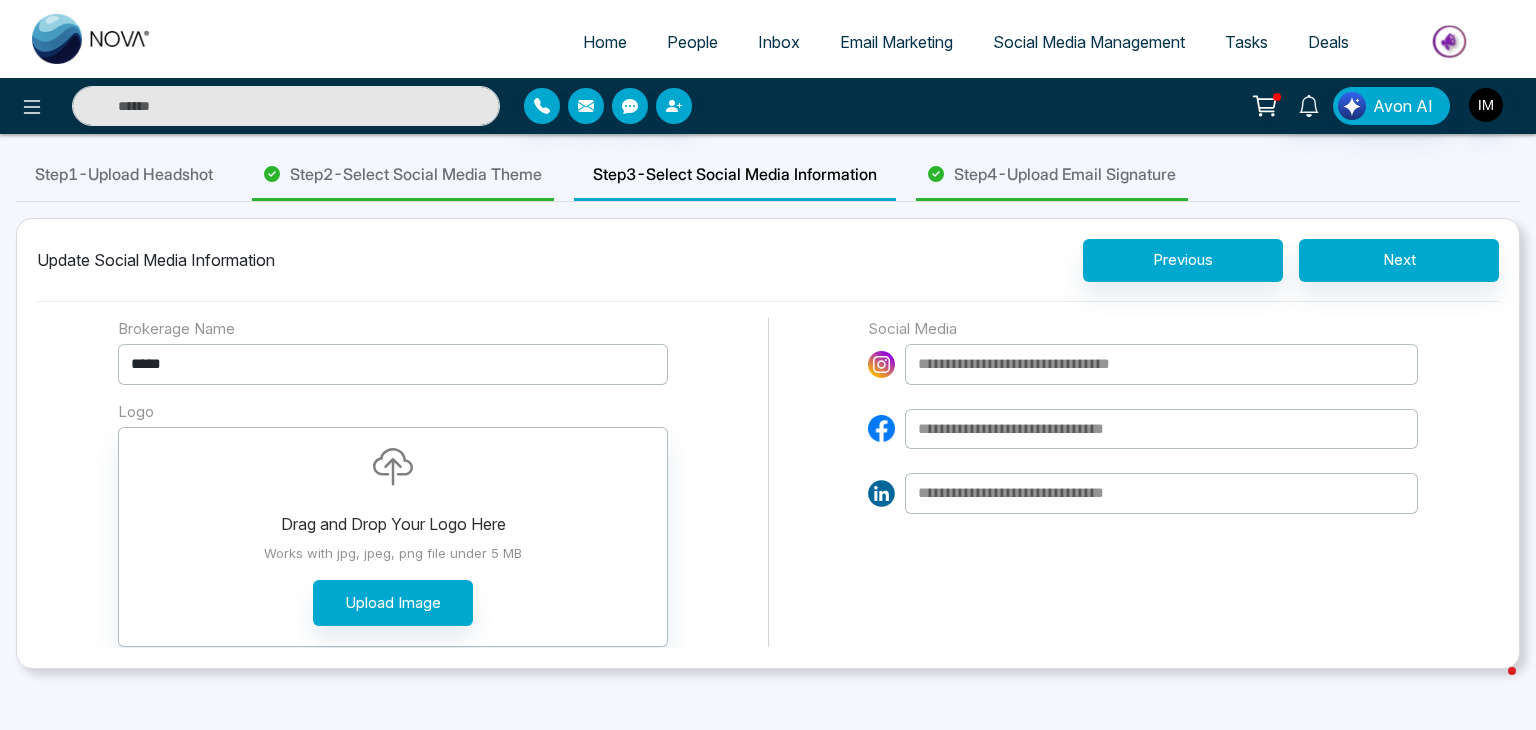 click on "Step  1  -  Upload Headshot" at bounding box center [124, 174] 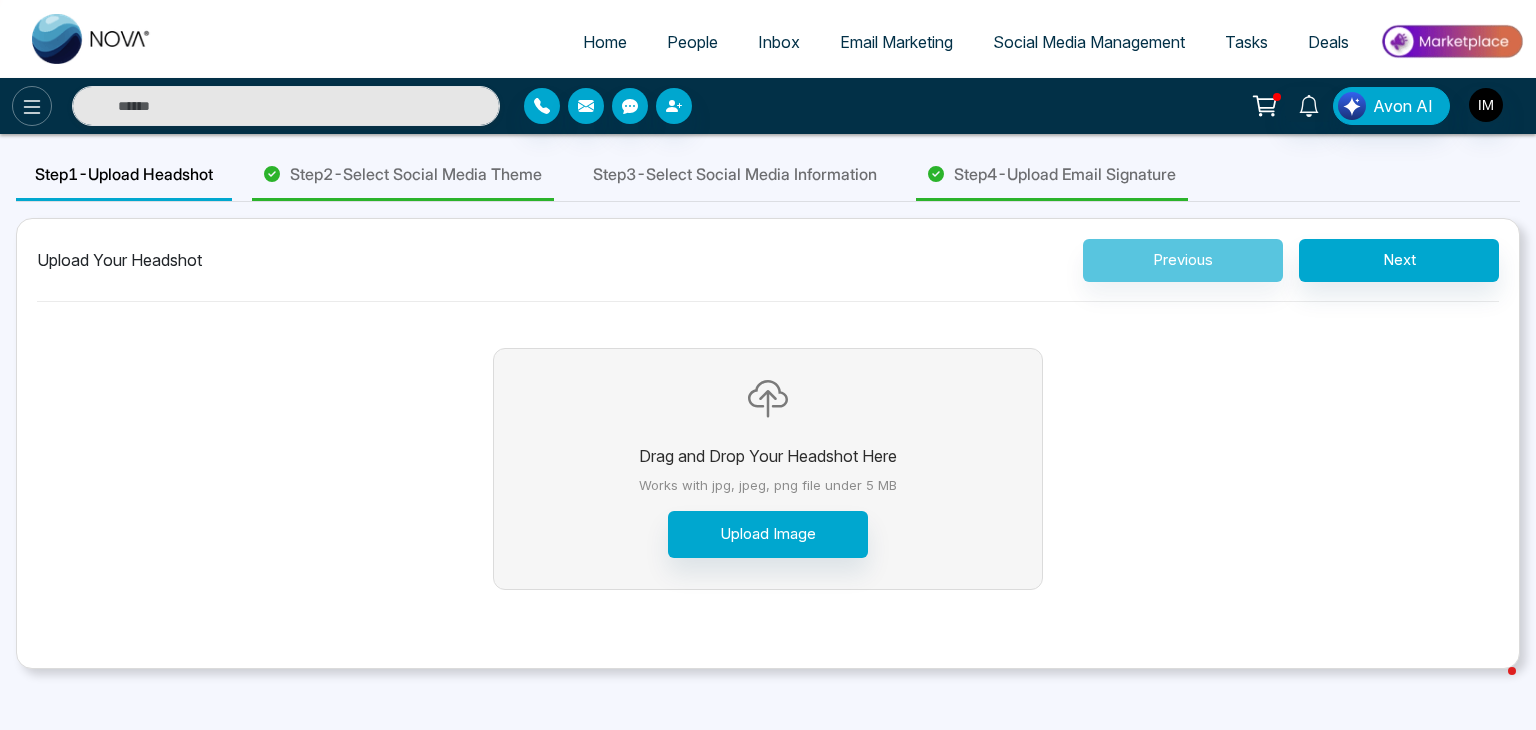 click at bounding box center [32, 106] 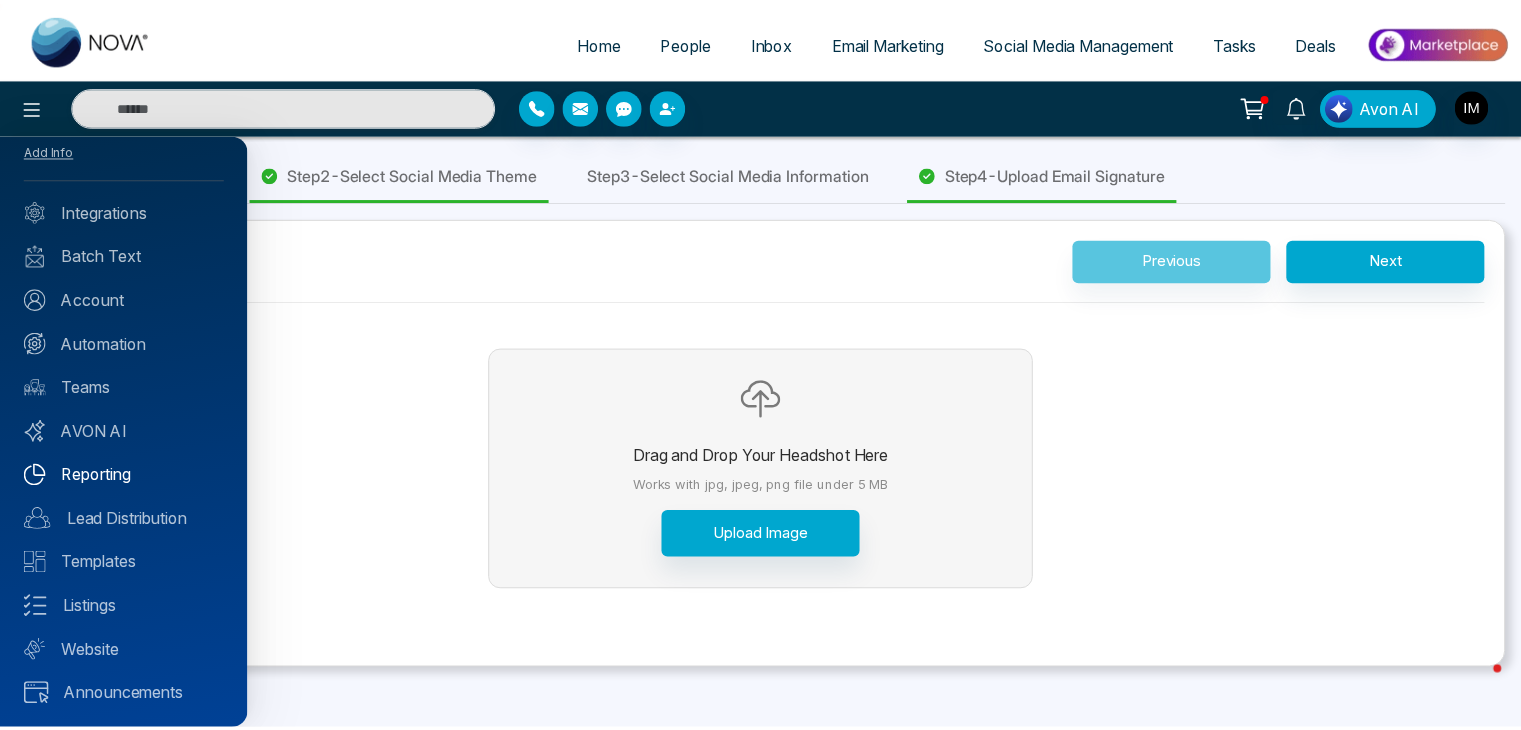 scroll, scrollTop: 0, scrollLeft: 0, axis: both 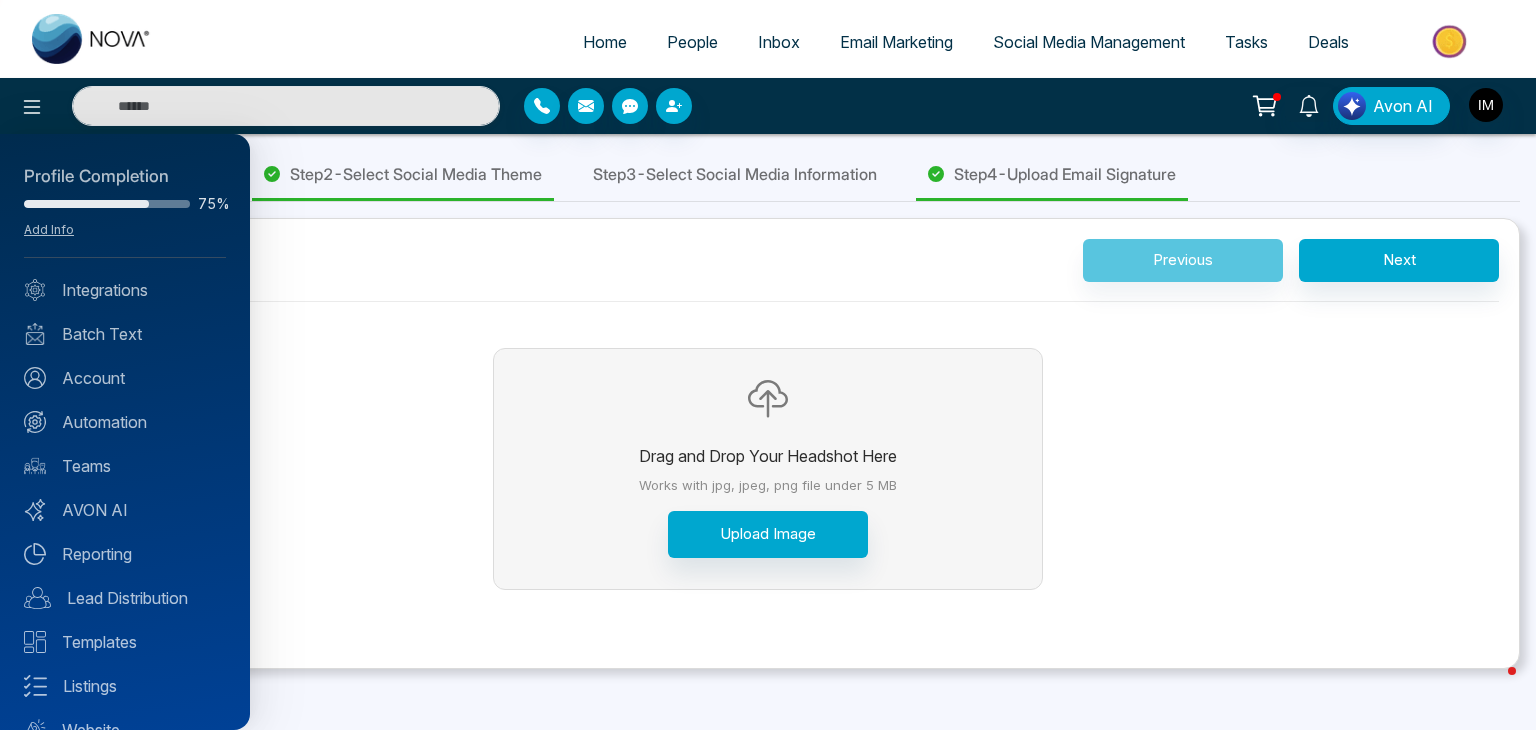 click at bounding box center (768, 365) 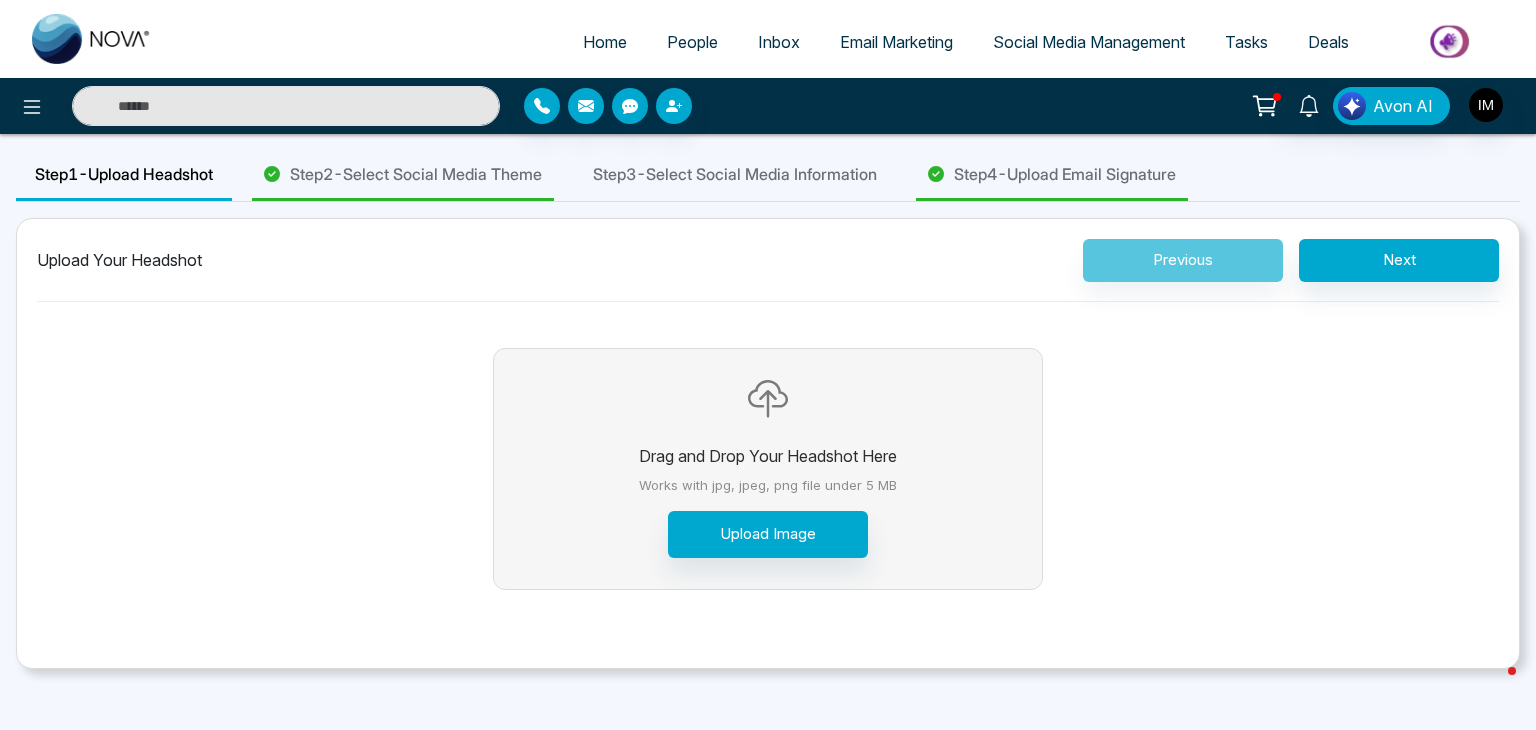 click on "Step  3  -  Select Social Media Information" at bounding box center [735, 174] 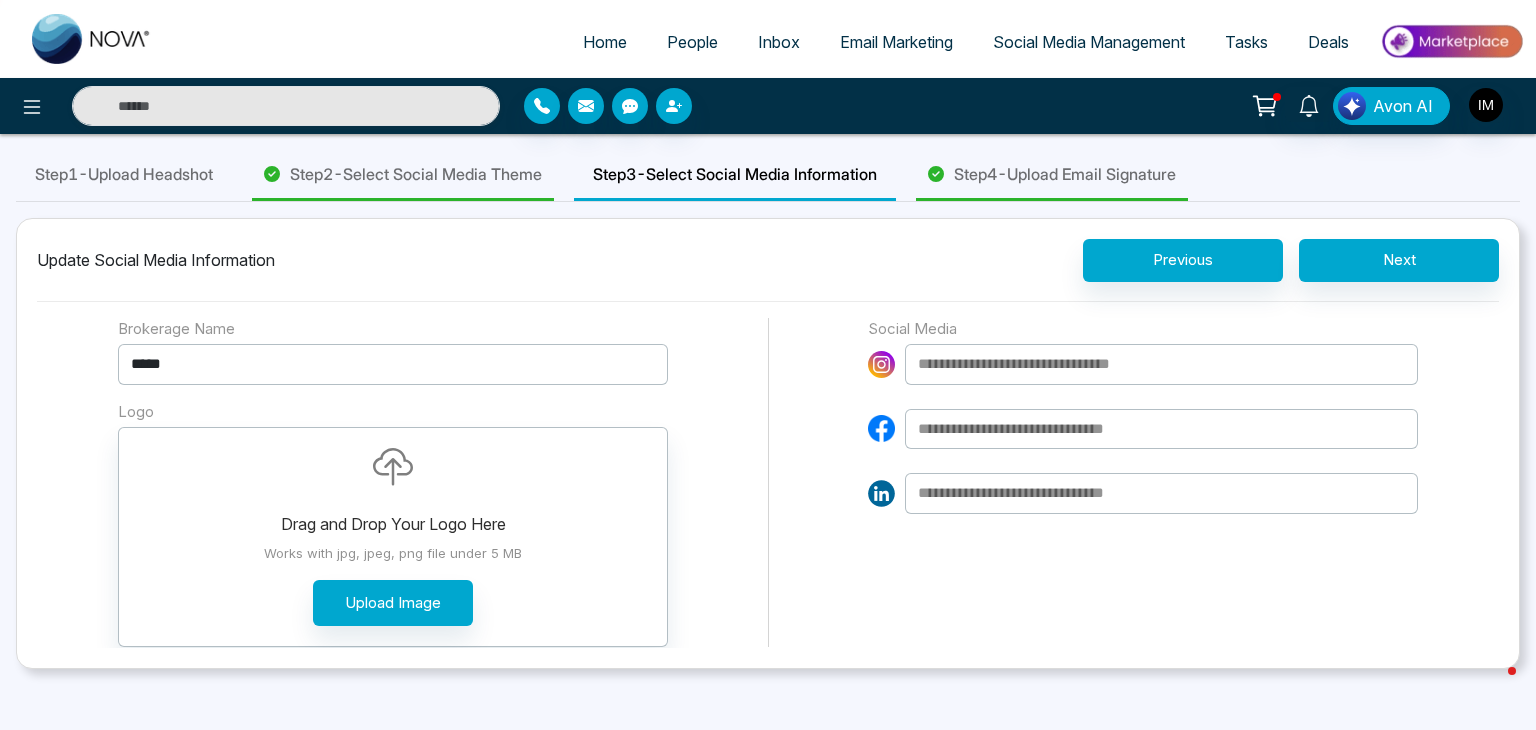 click on "Step  4  -  Upload Email Signature" at bounding box center (1065, 174) 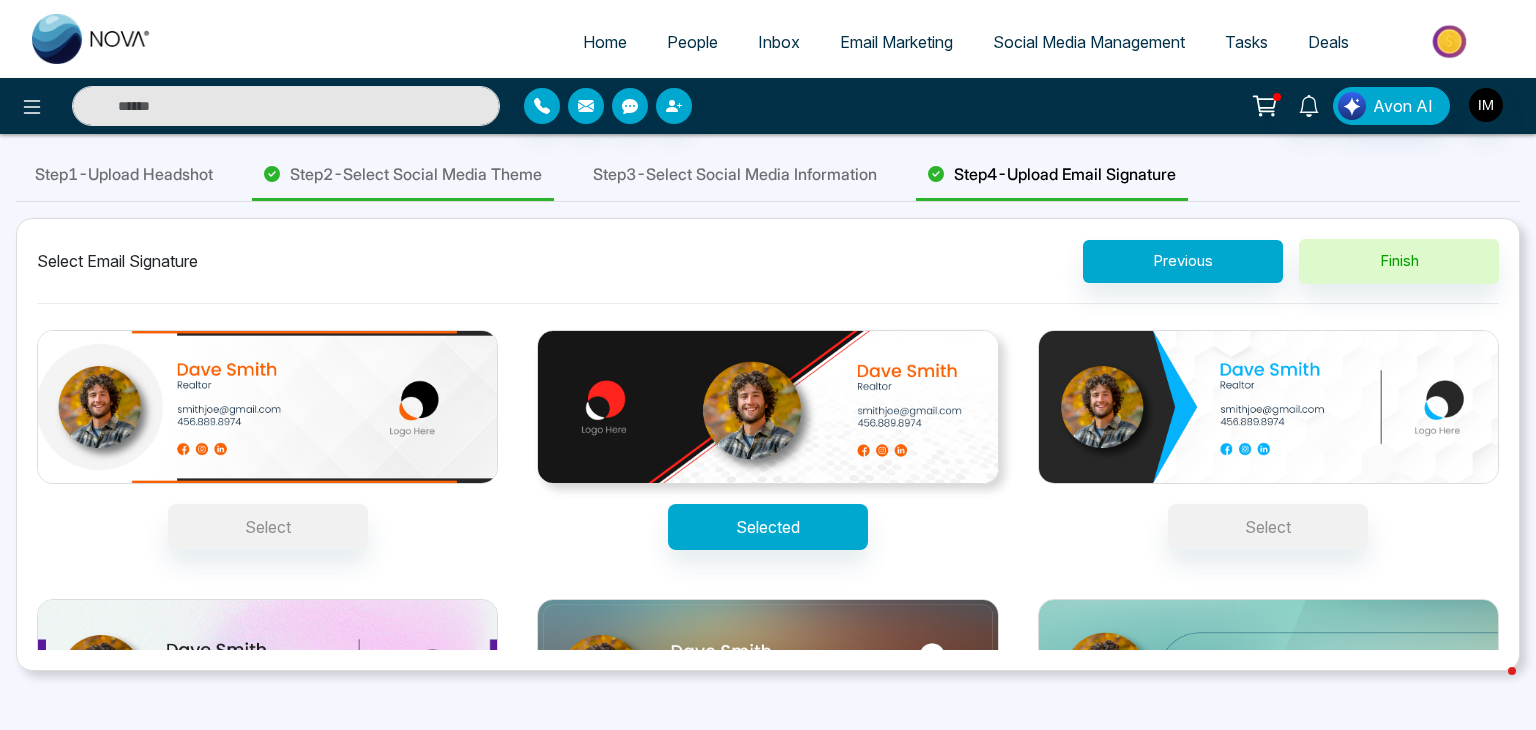 click on "Step  3  -  Select Social Media Information" at bounding box center (735, 175) 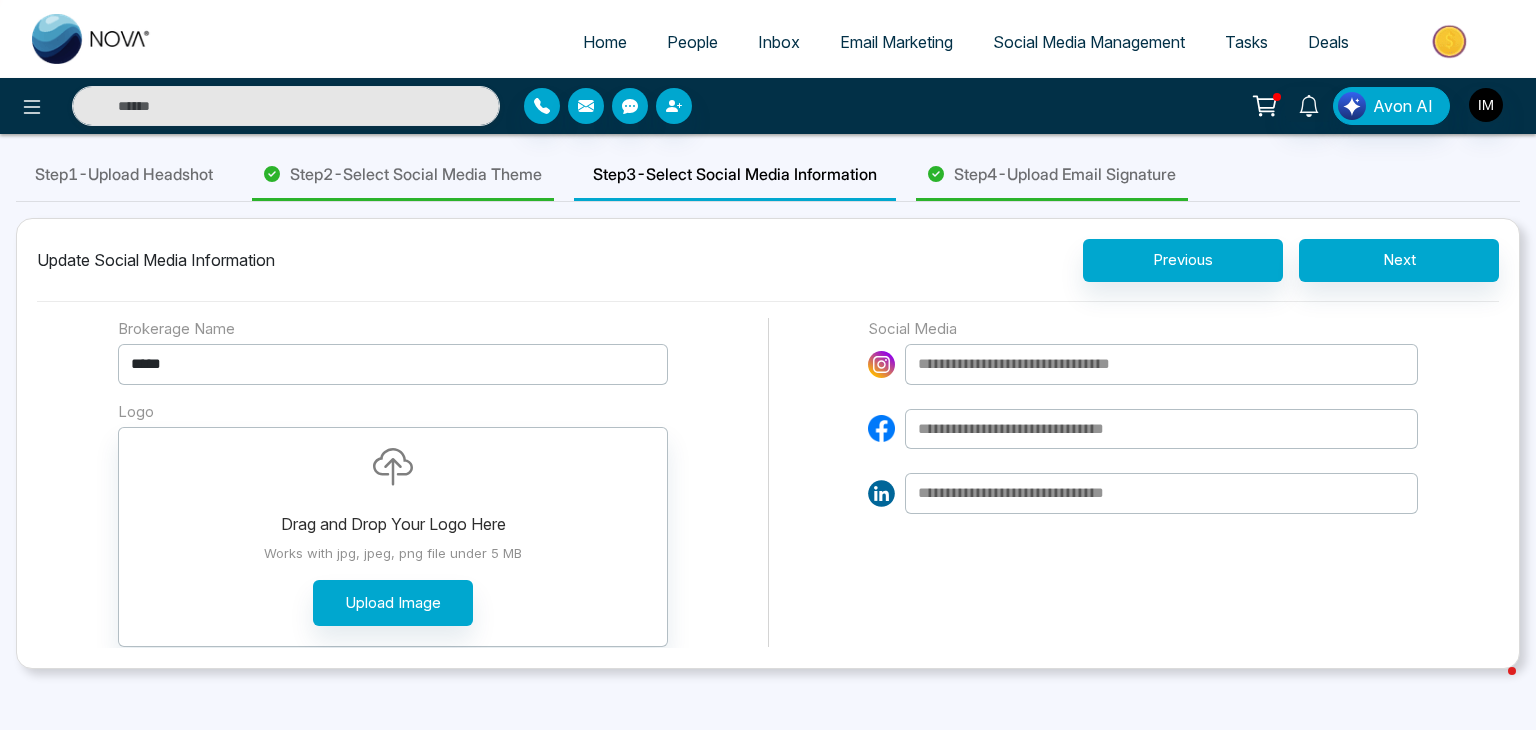 click on "Step  2  -  Select Social Media Theme" at bounding box center (416, 174) 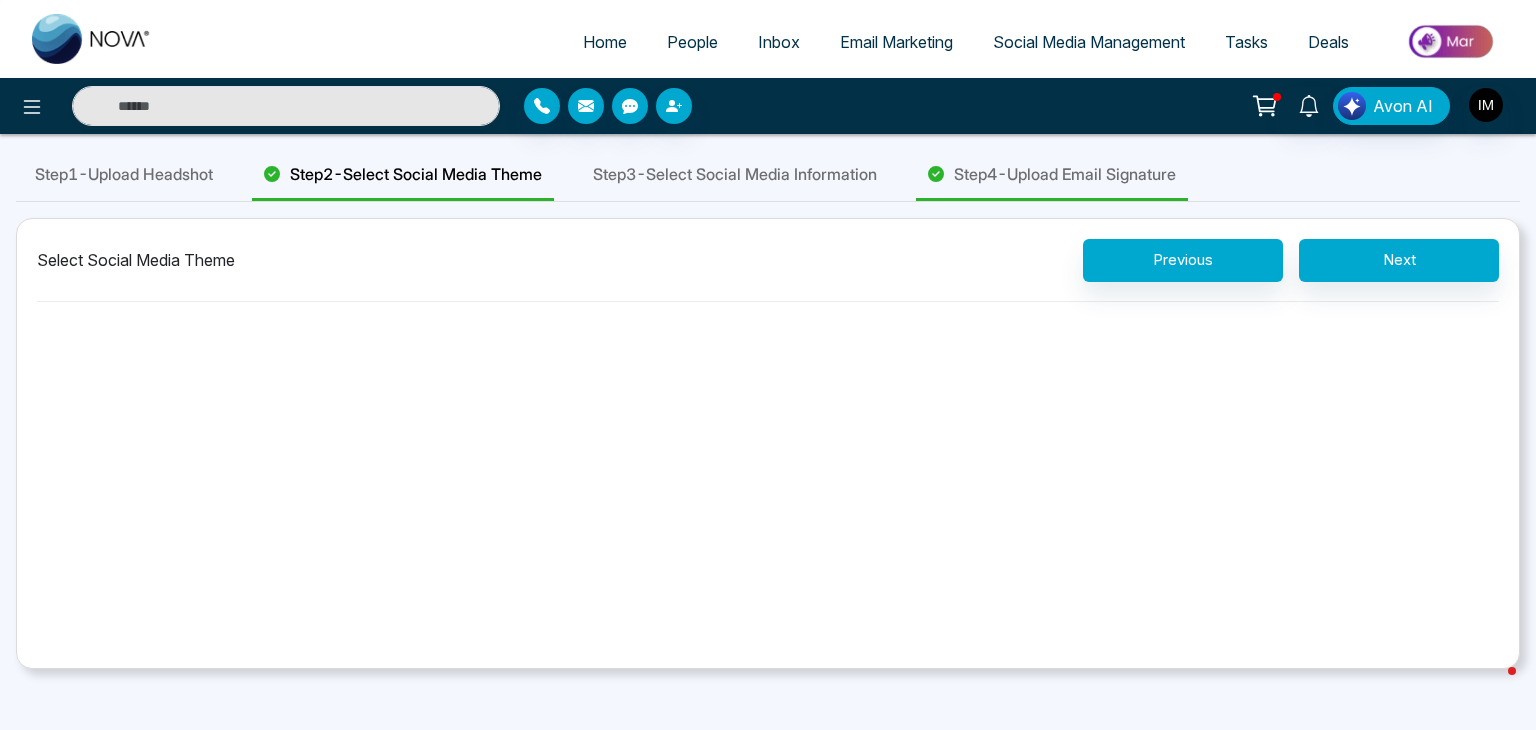 click on "Step  1  -  Upload Headshot" at bounding box center (124, 175) 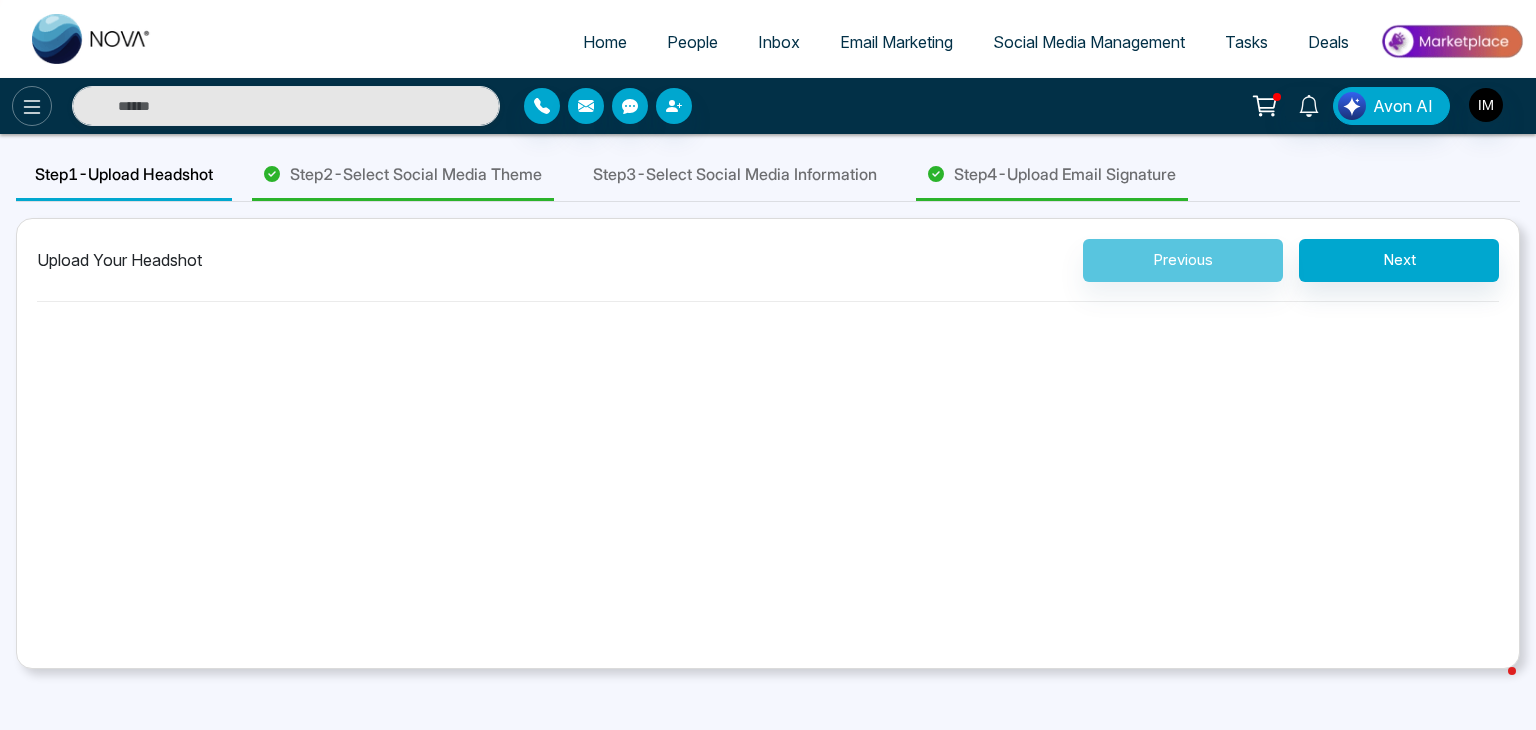 click at bounding box center (32, 106) 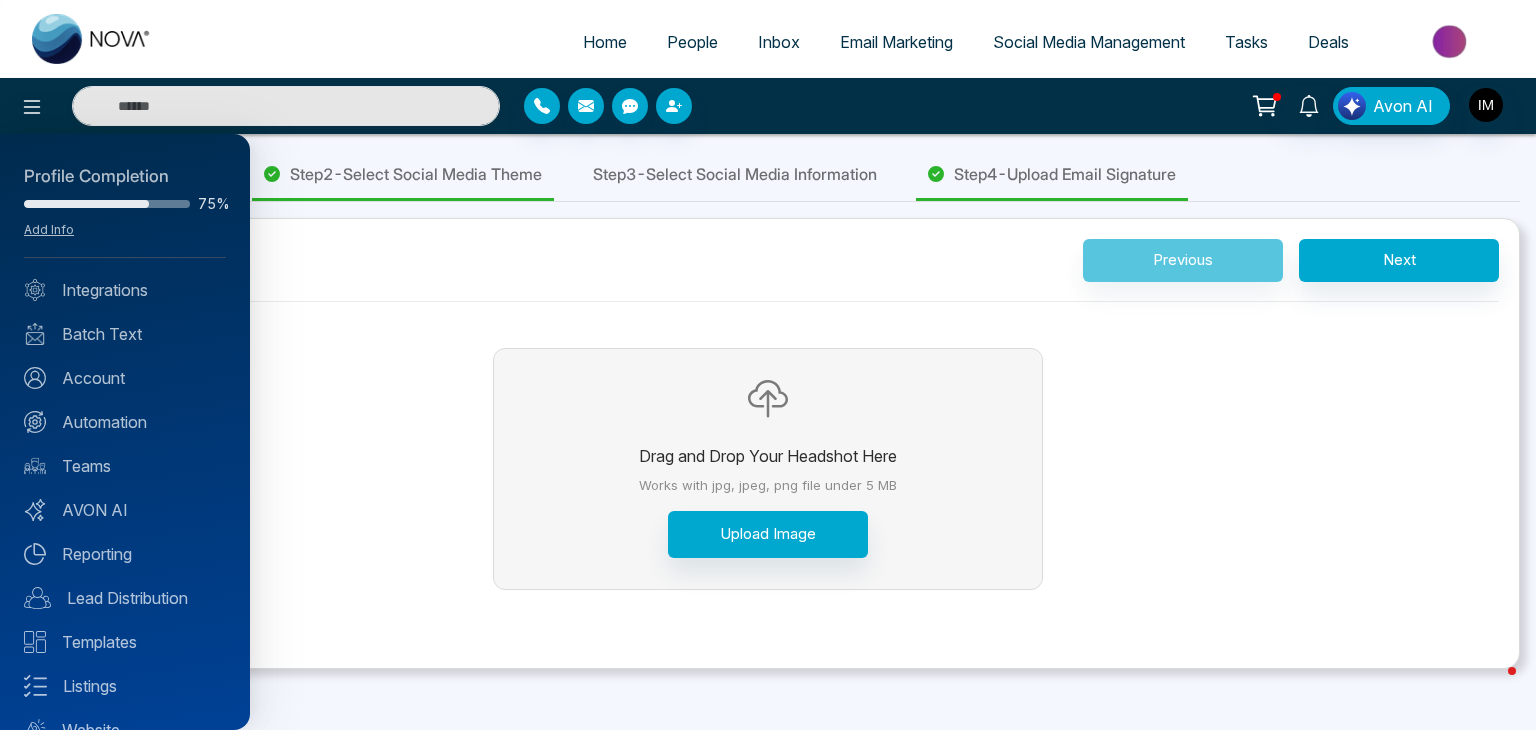 click at bounding box center (768, 365) 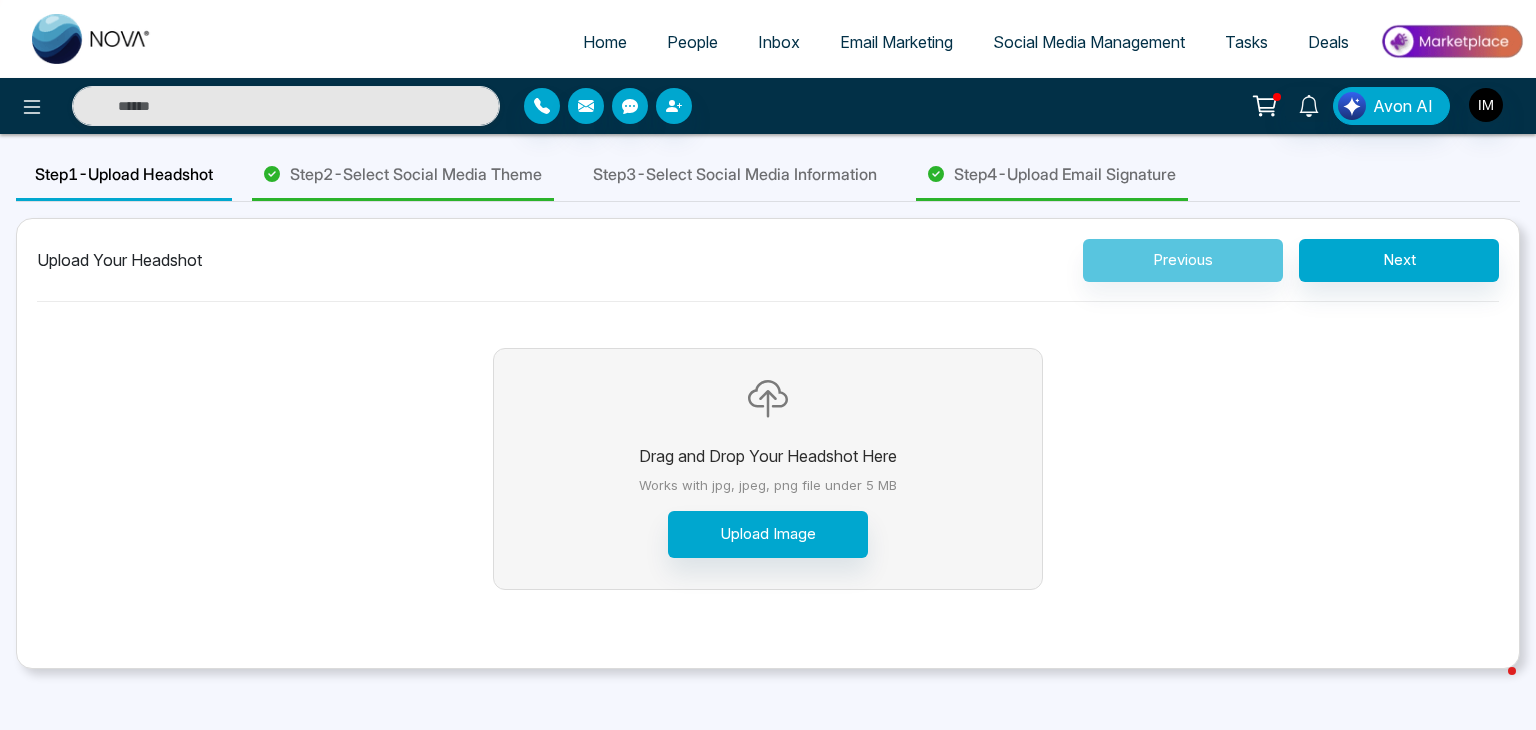 click on "Home" at bounding box center [605, 42] 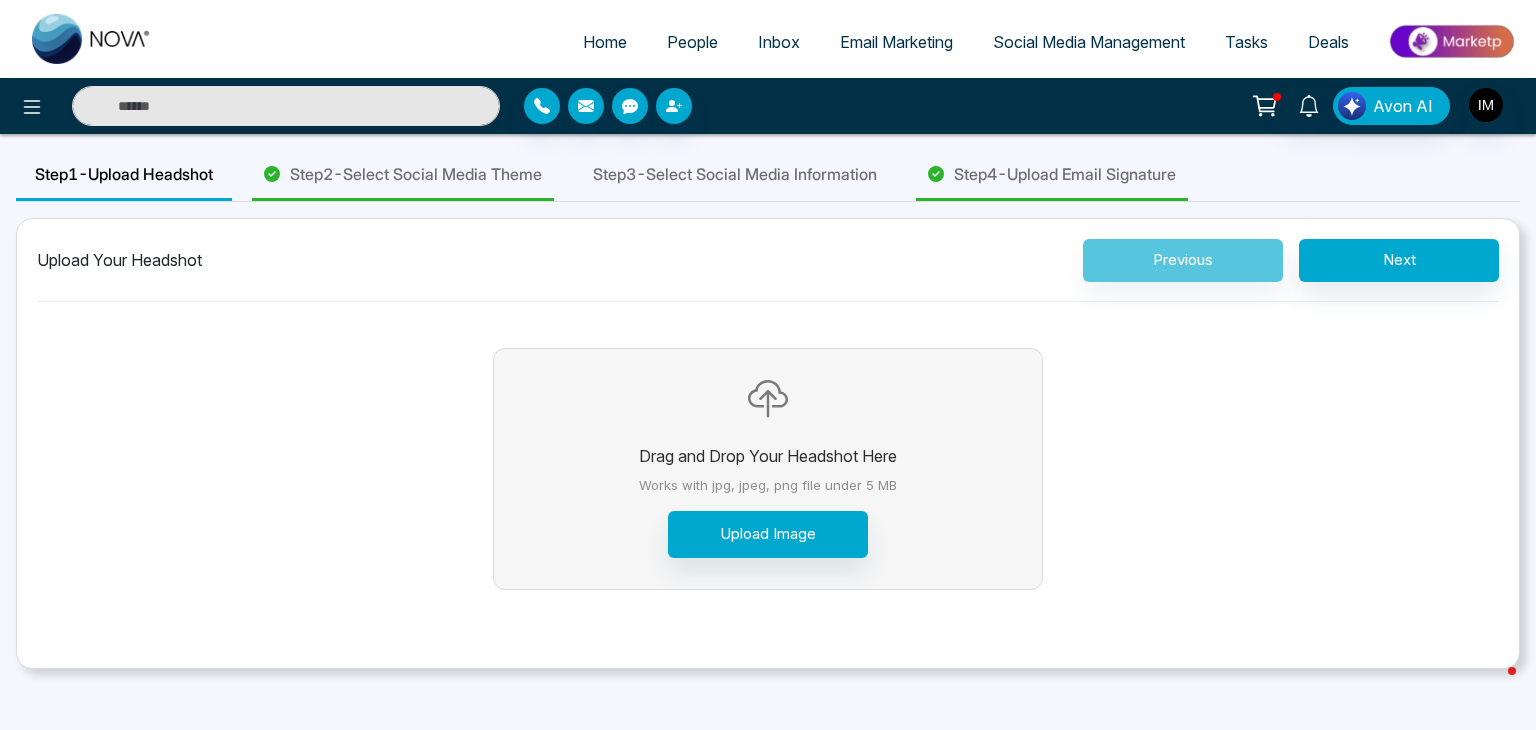 select on "*" 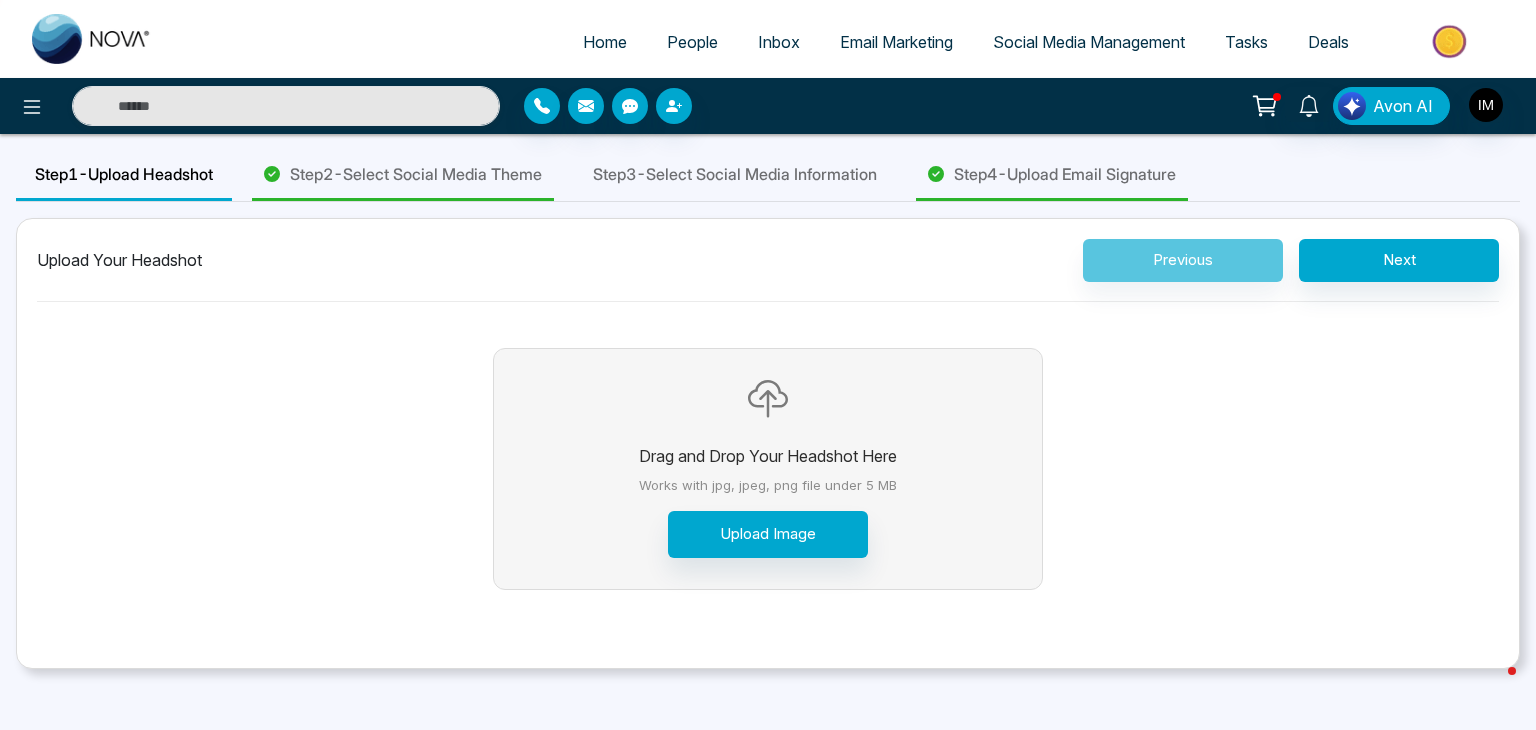 select on "*" 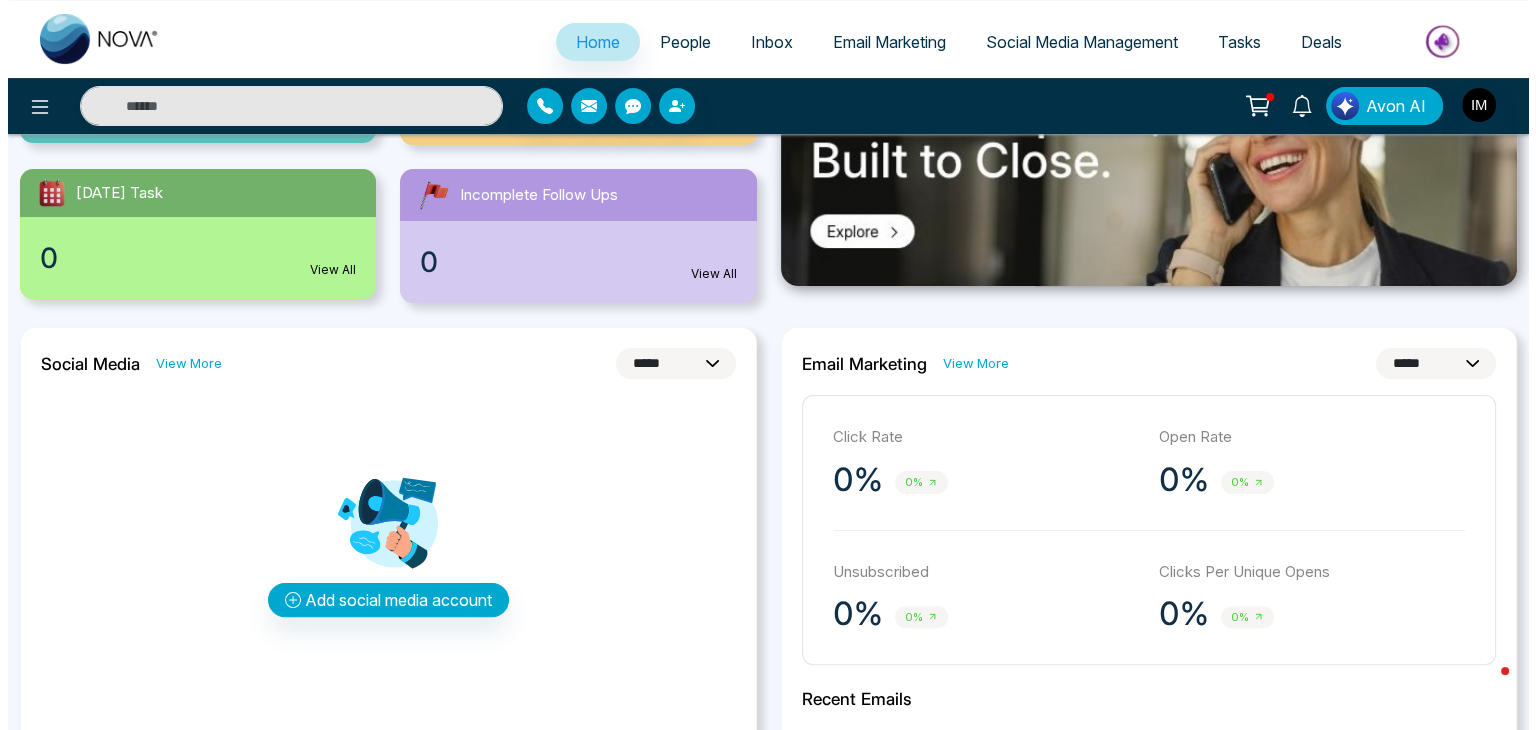 scroll, scrollTop: 0, scrollLeft: 0, axis: both 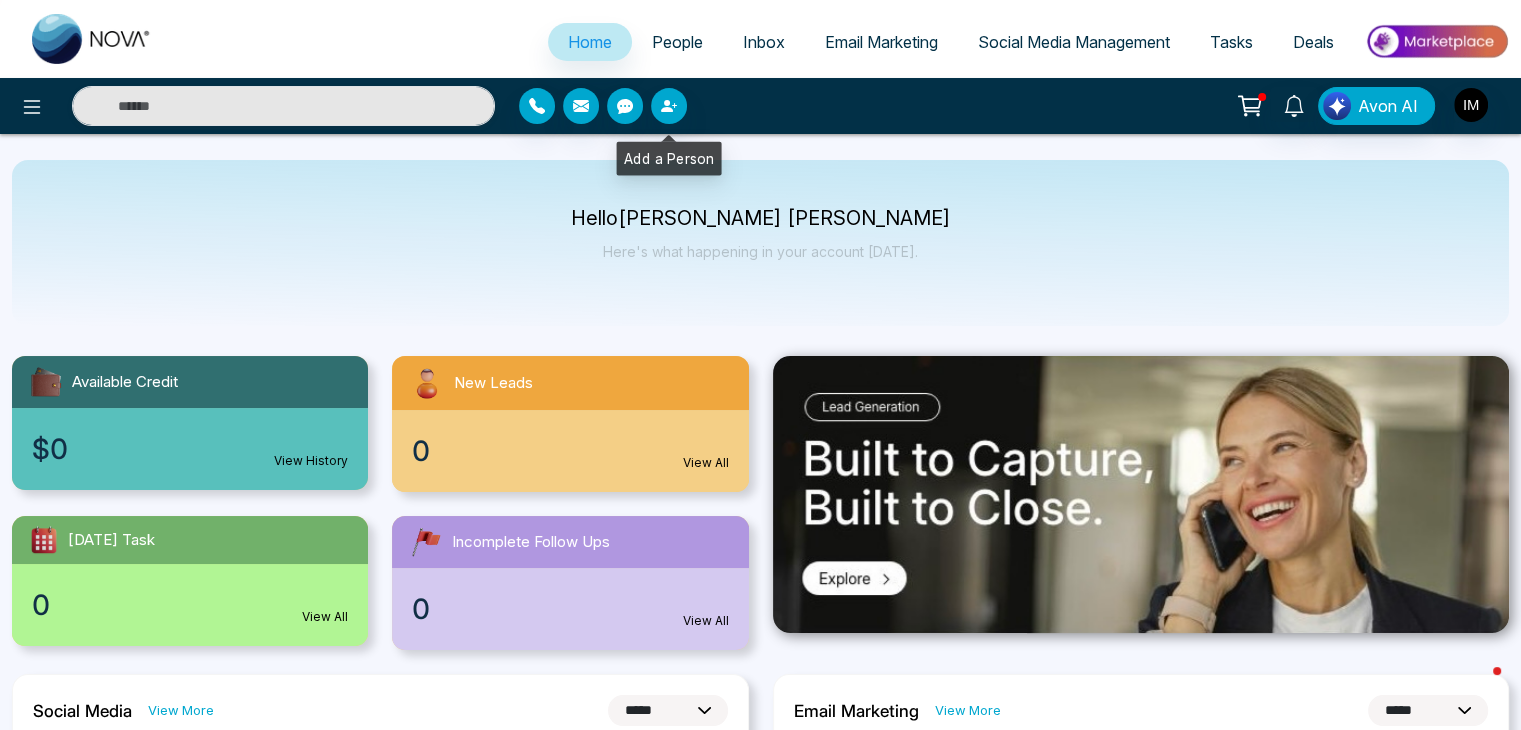 click on "People" at bounding box center (677, 42) 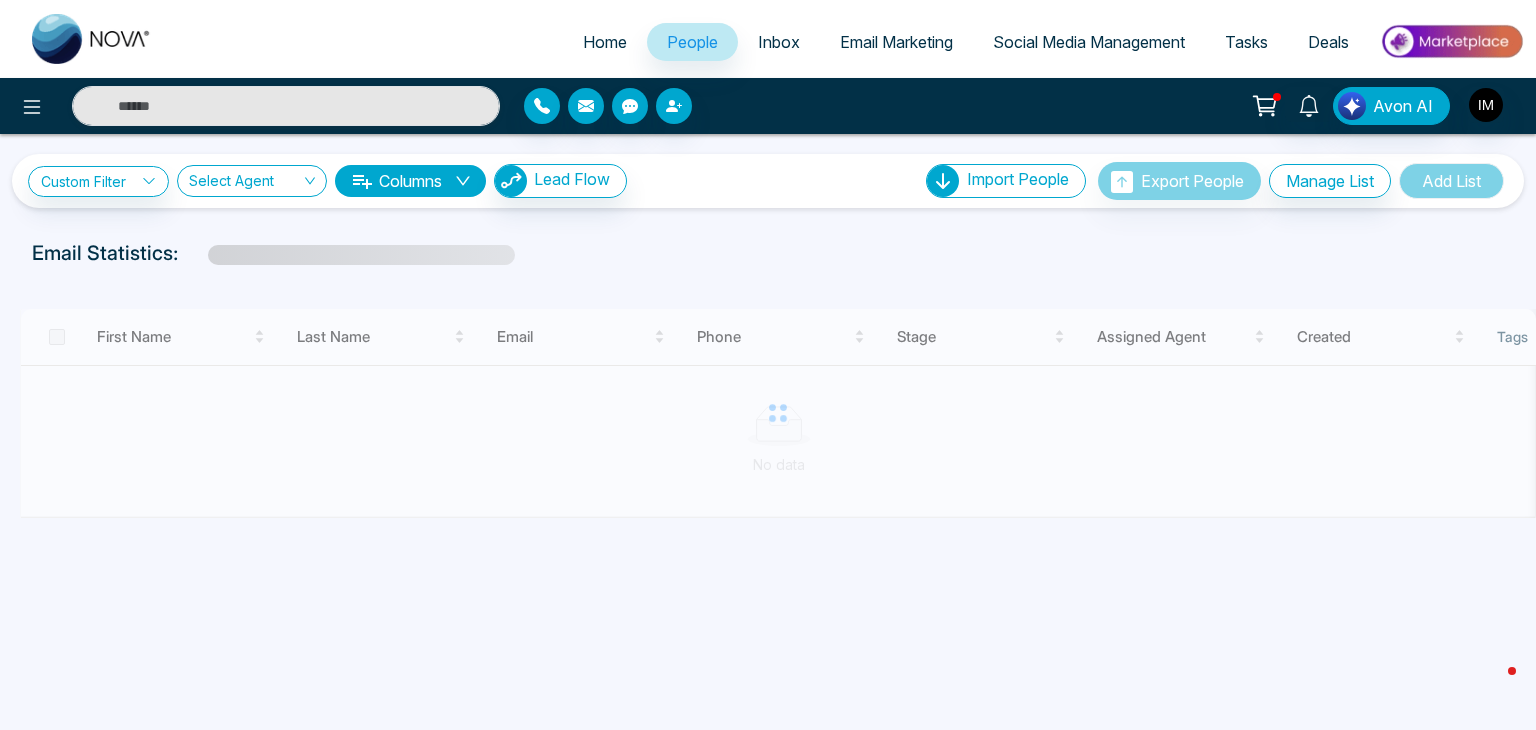 click on "Inbox" at bounding box center (779, 42) 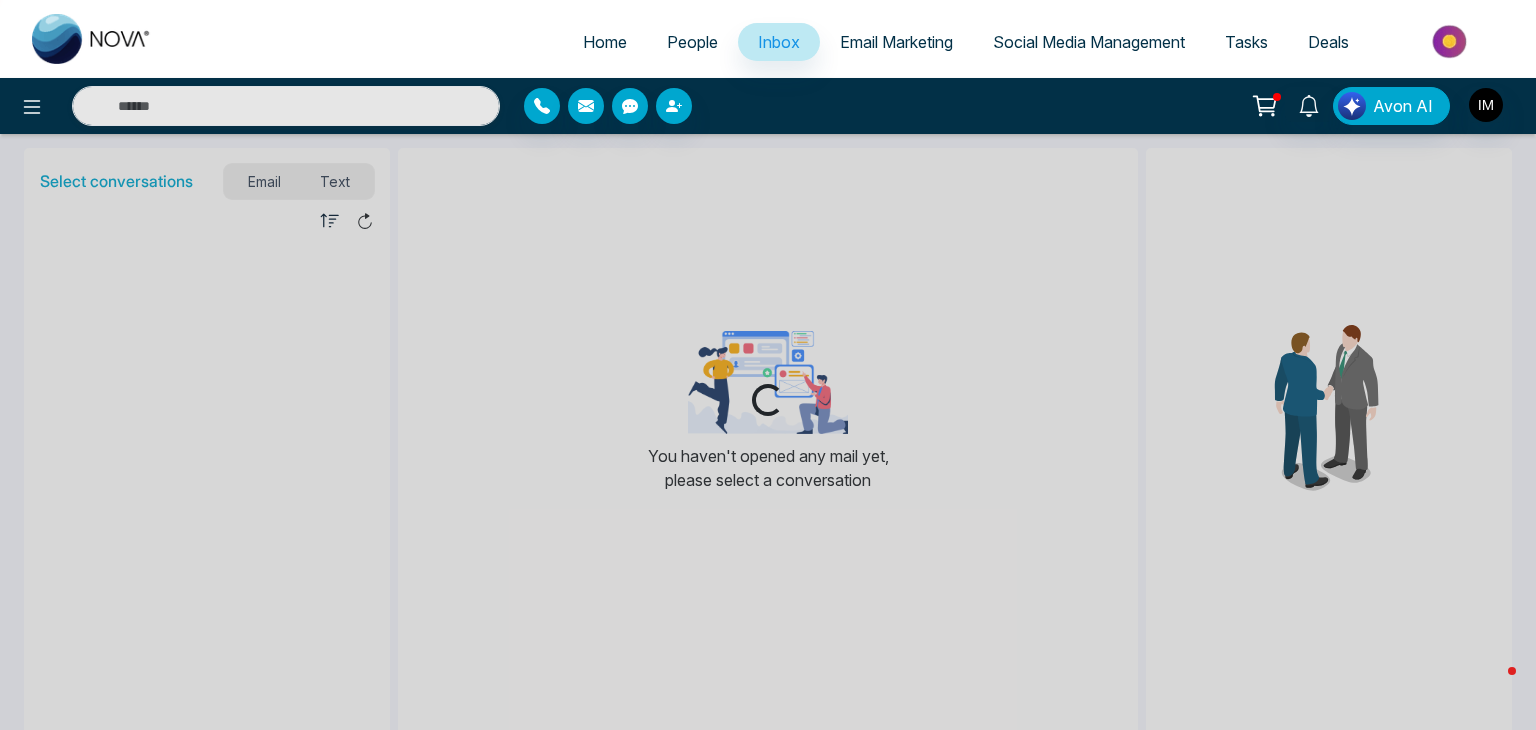 click on "People" at bounding box center [692, 42] 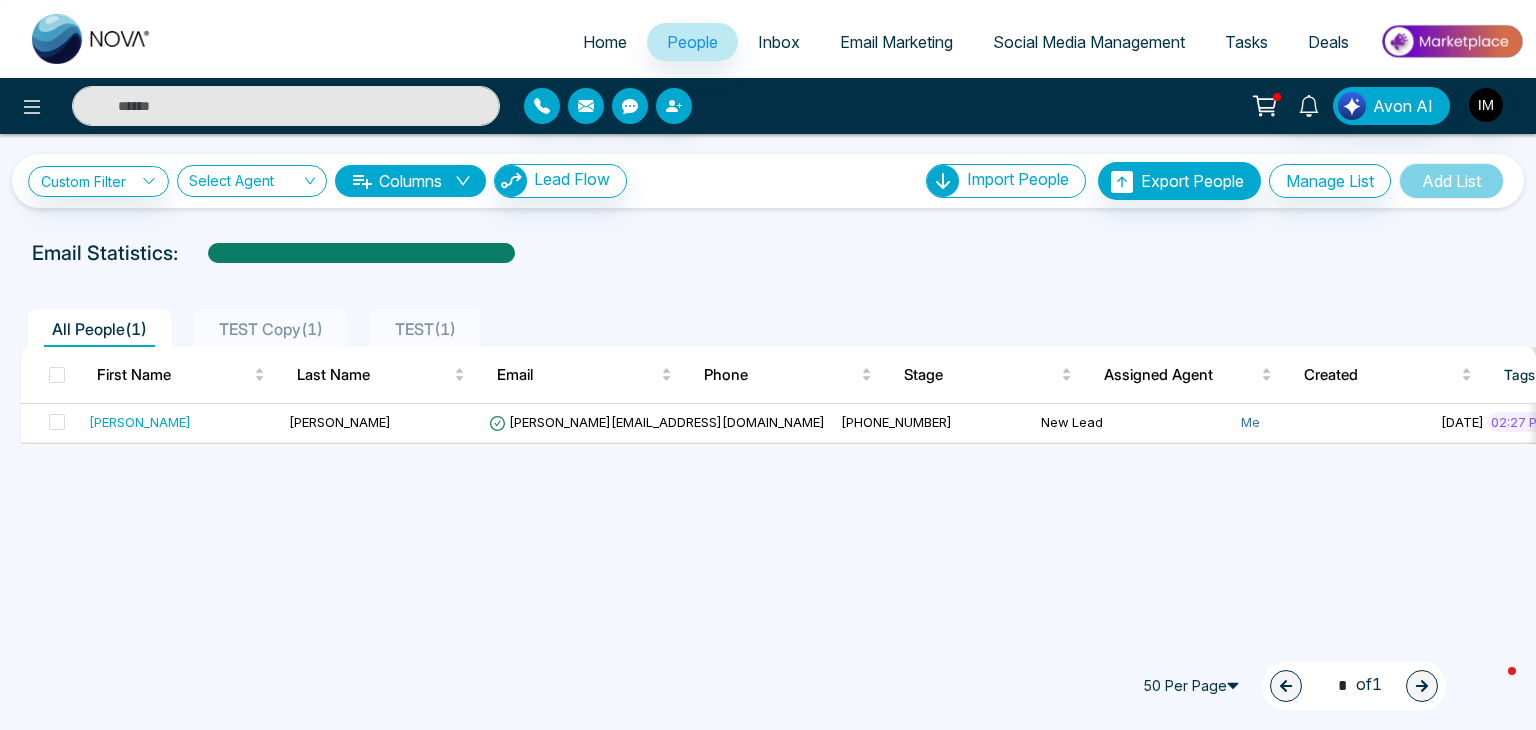 click on "Inbox" at bounding box center (779, 42) 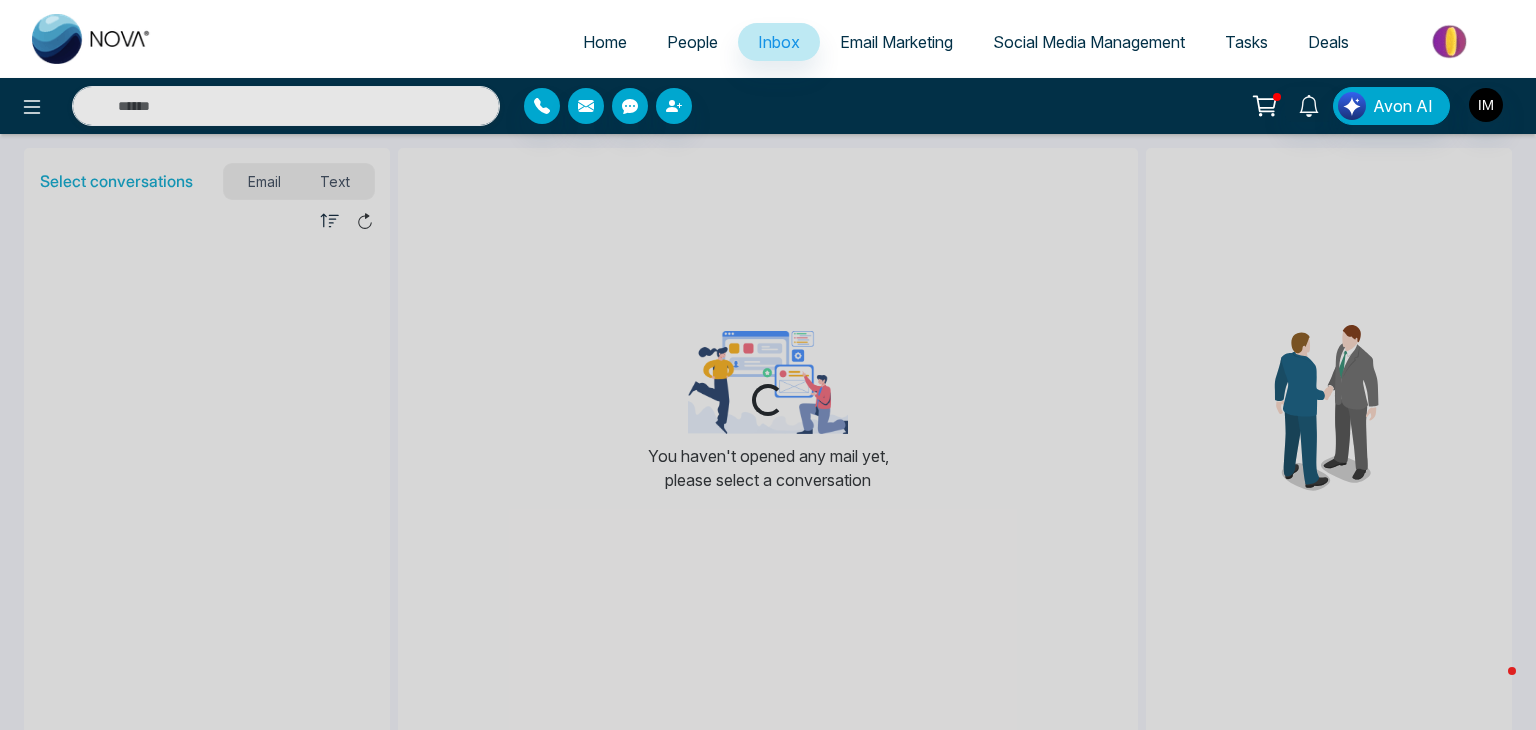 click on "Email Marketing" at bounding box center [896, 42] 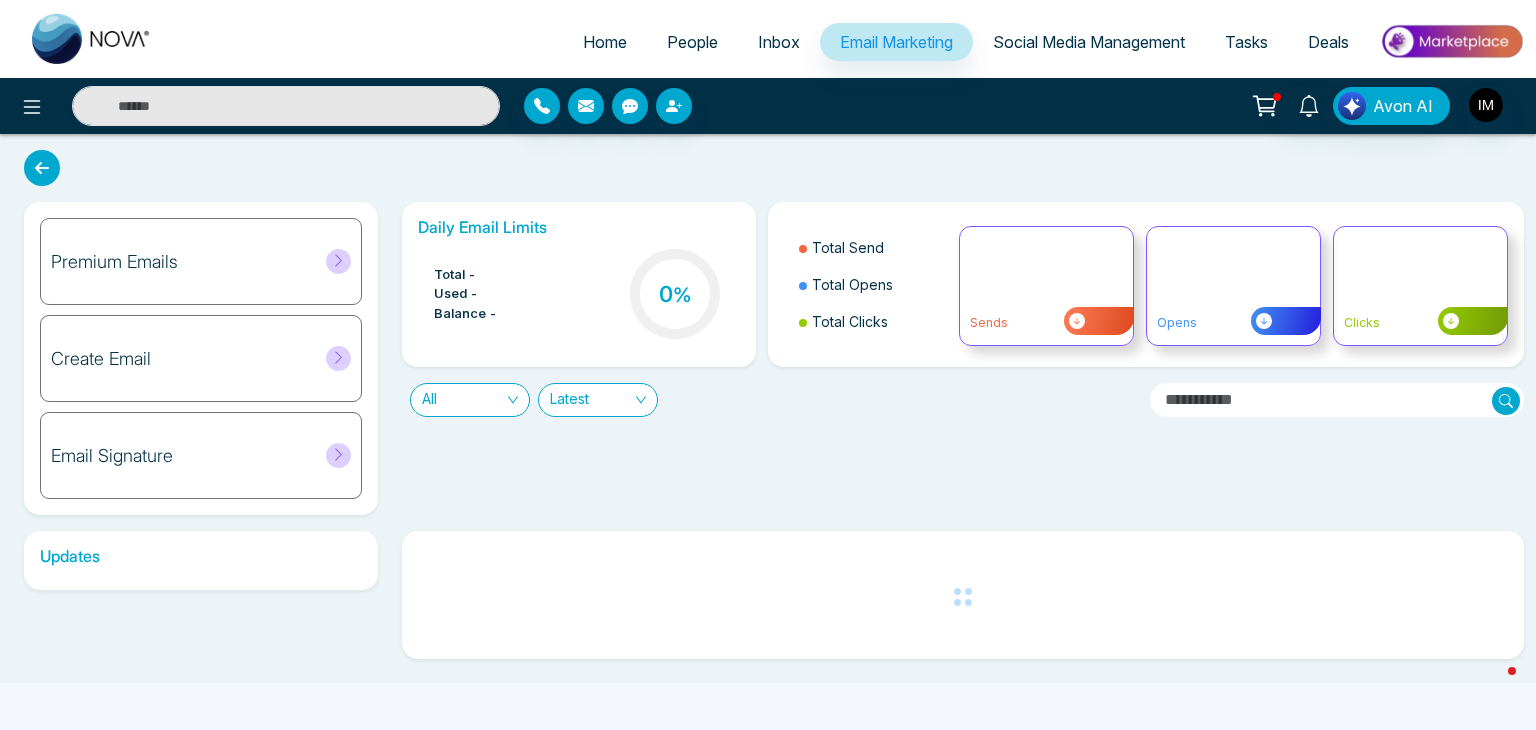 click on "Social Media Management" at bounding box center (1089, 42) 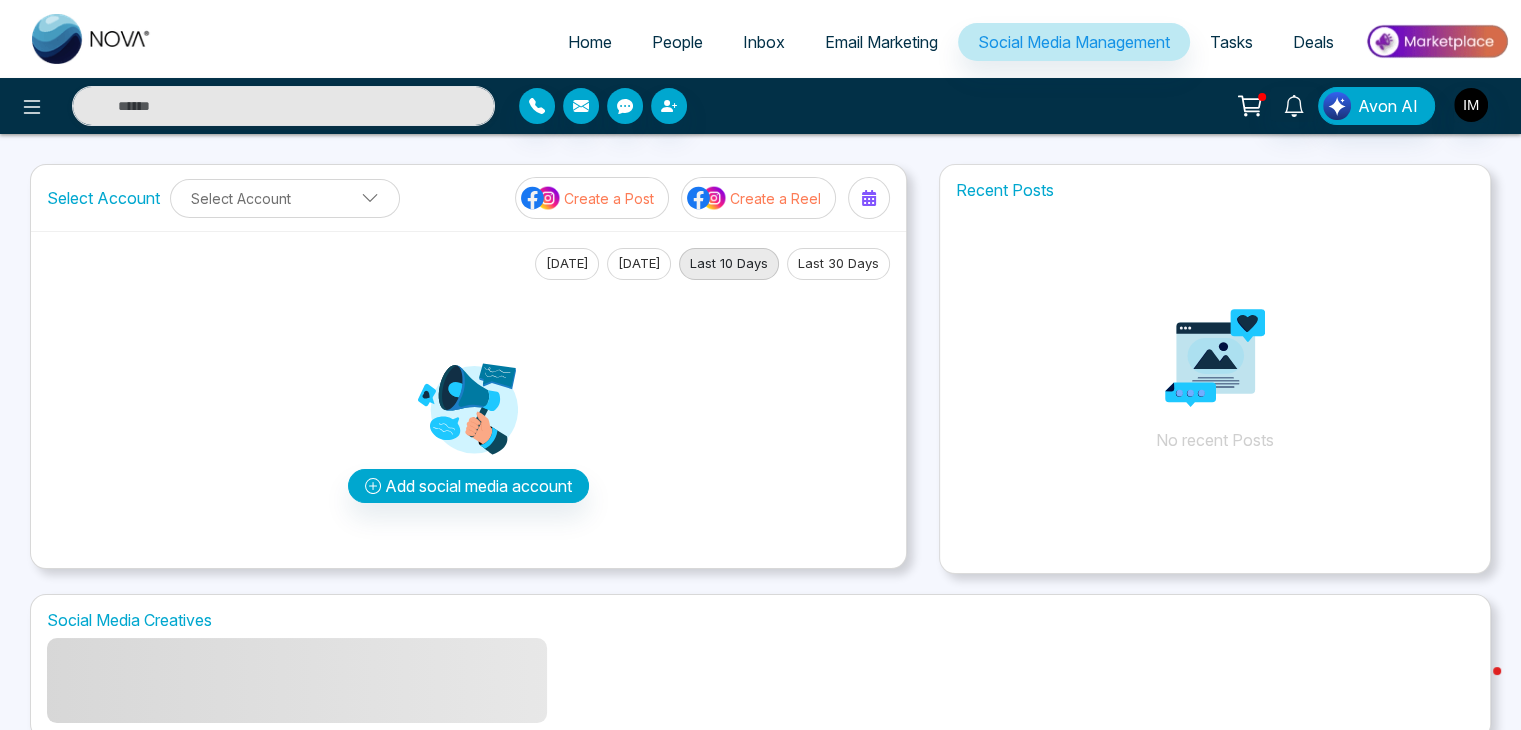 click on "Tasks" at bounding box center (1231, 42) 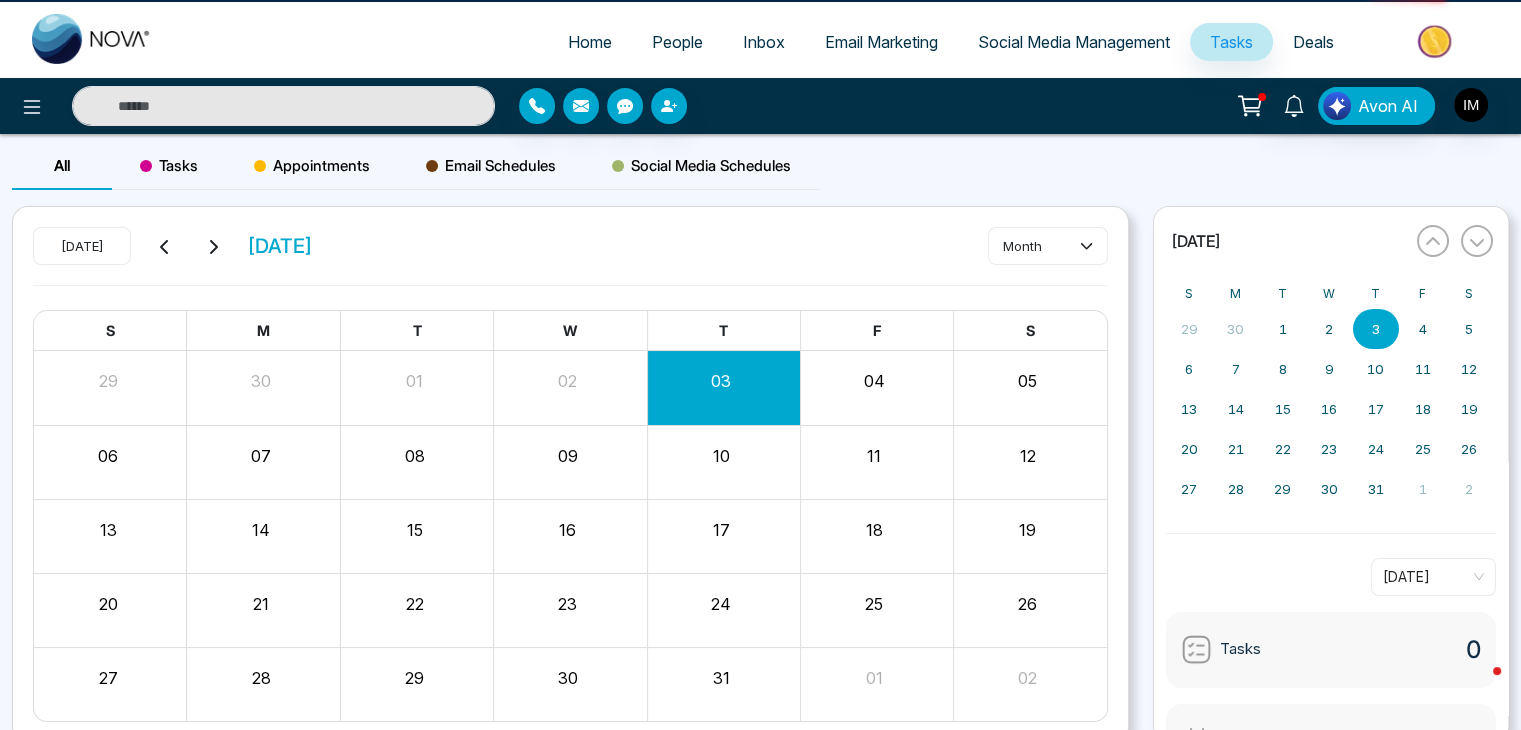 click on "Deals" at bounding box center (1313, 42) 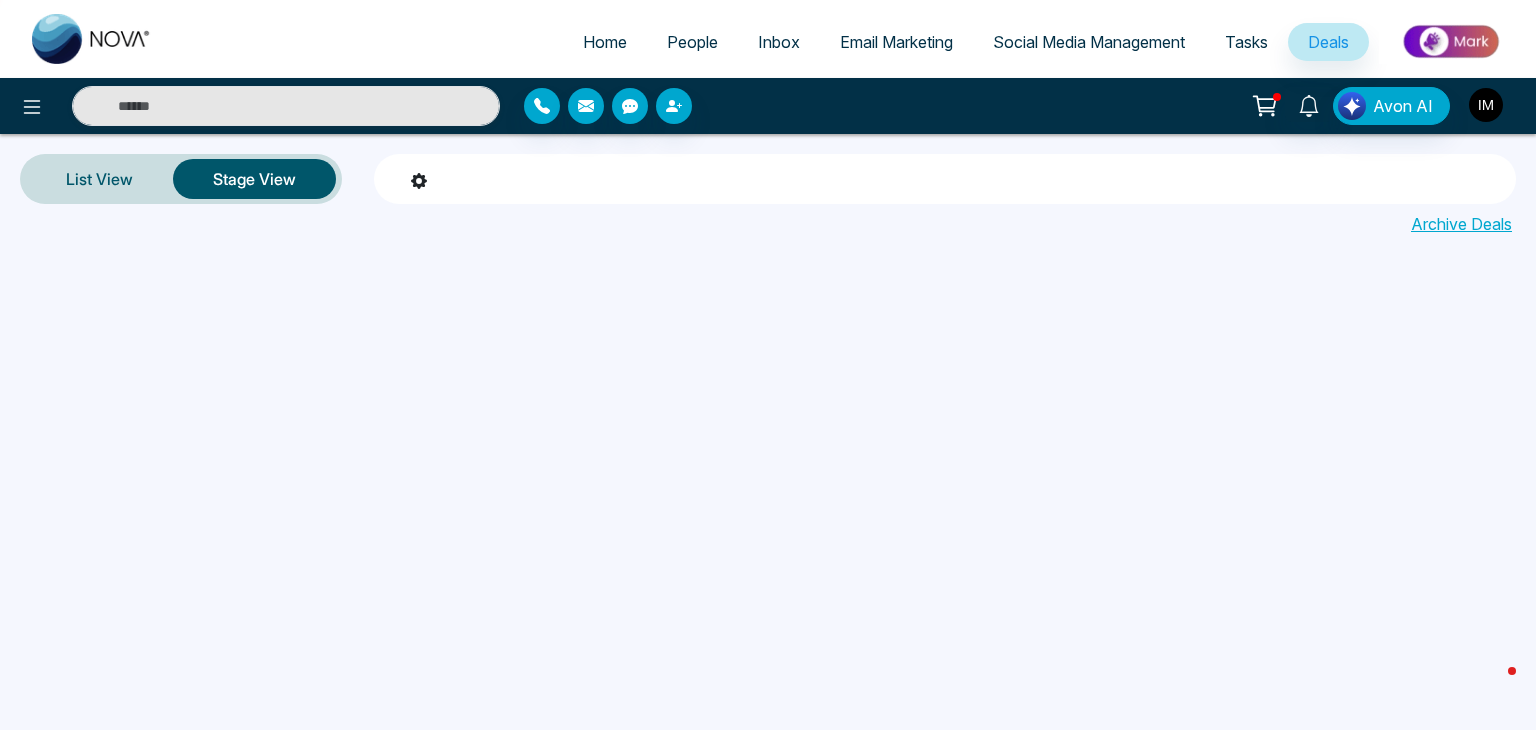 click at bounding box center (1486, 105) 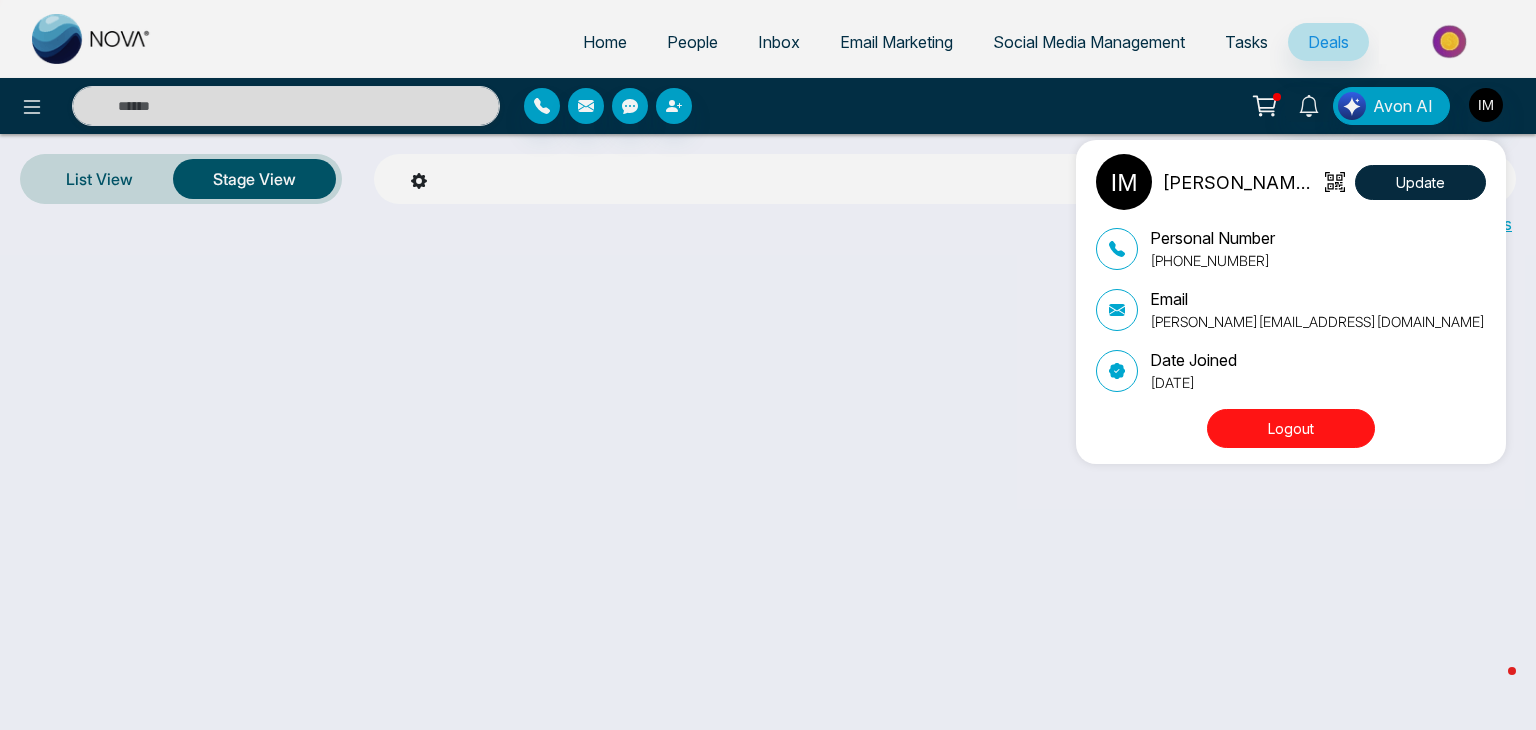 click on "Logout" at bounding box center (1291, 428) 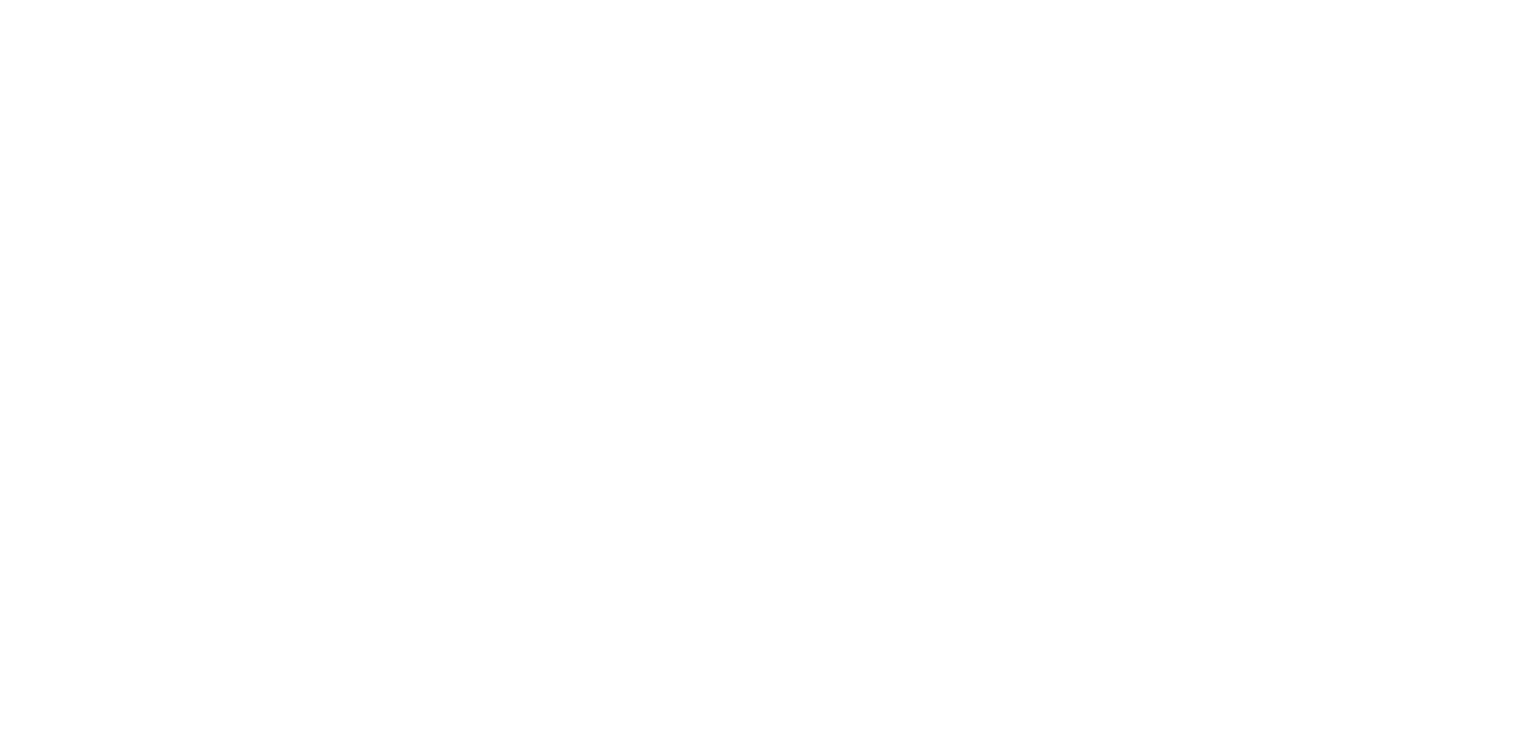 scroll, scrollTop: 0, scrollLeft: 0, axis: both 